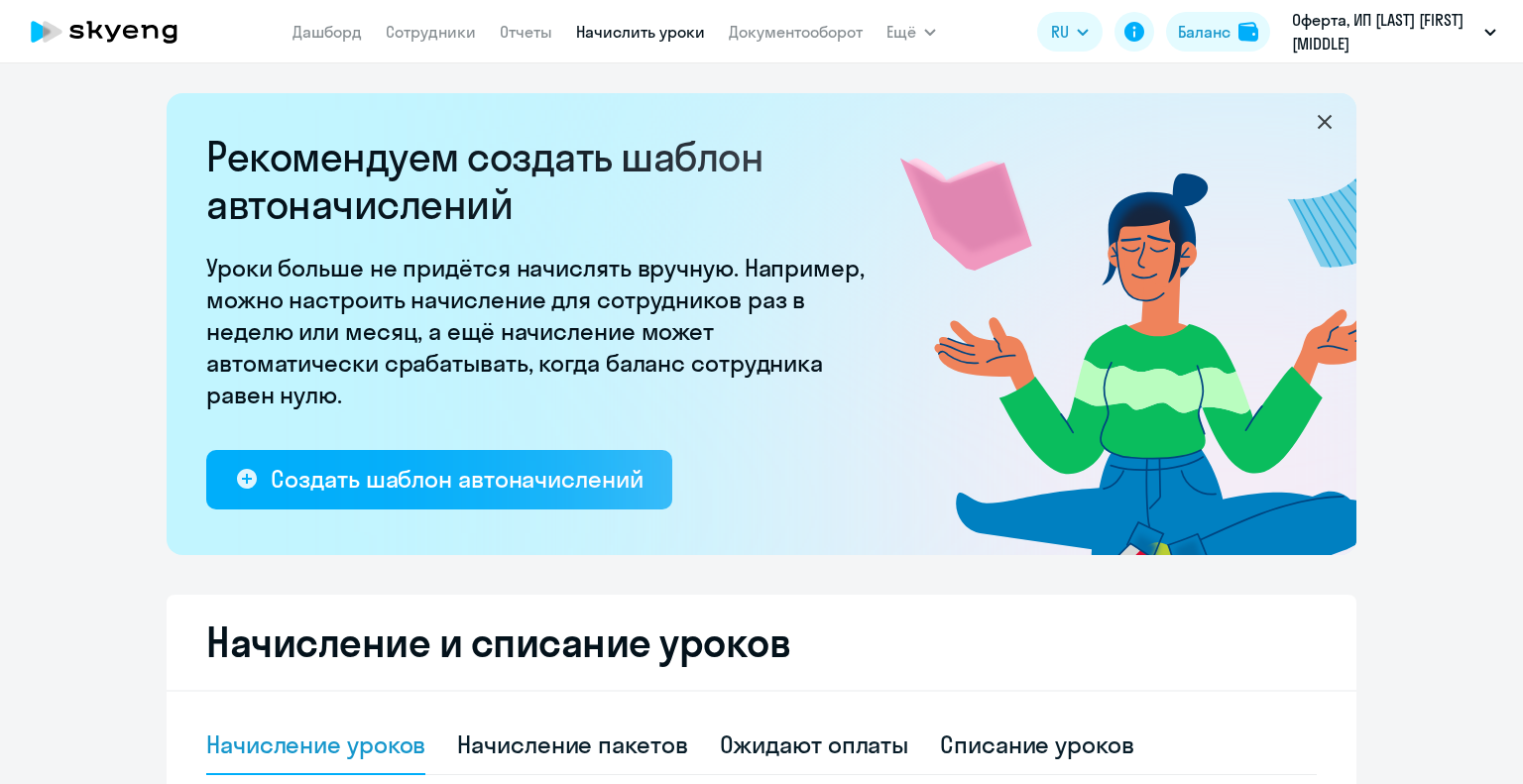 select on "10" 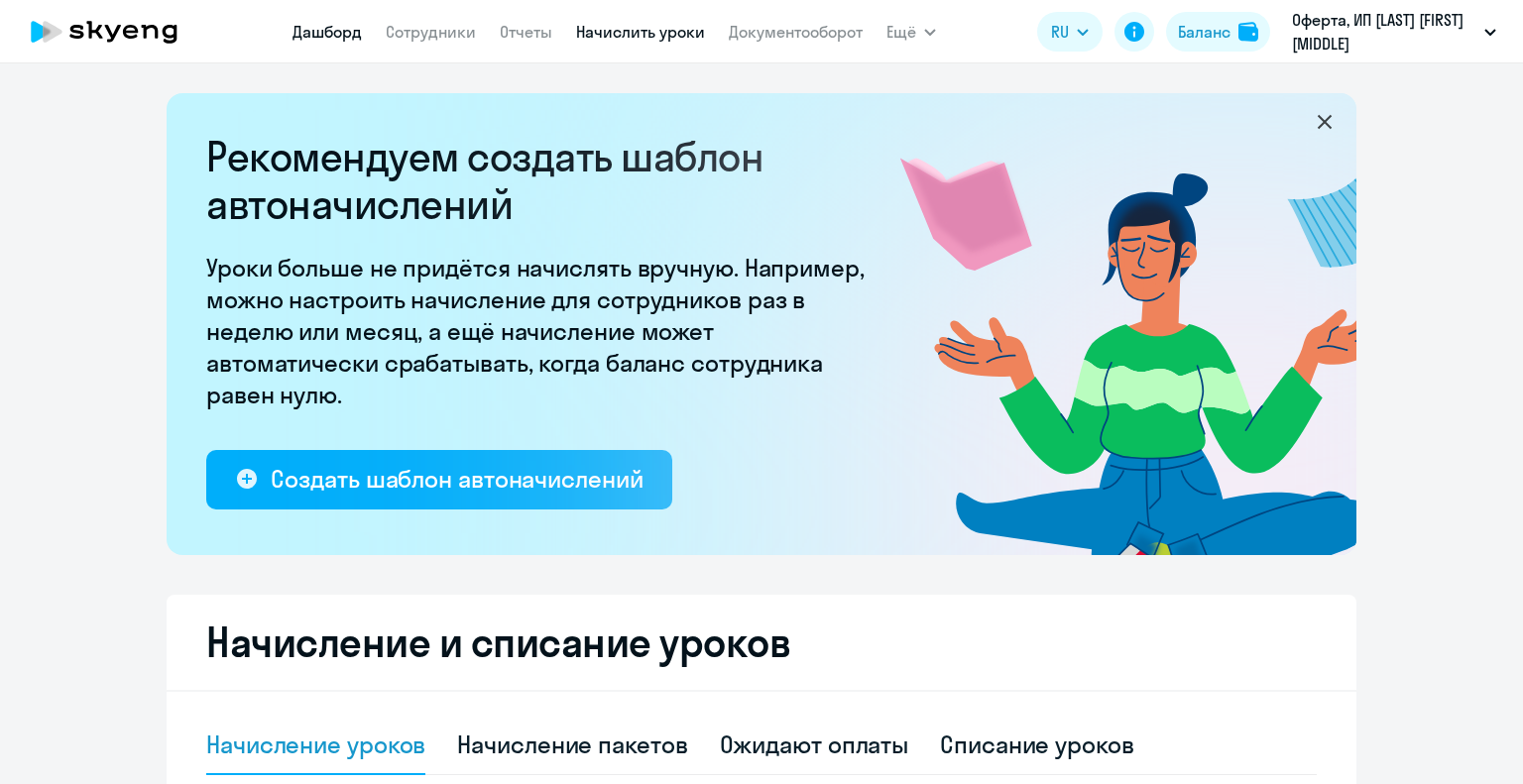 scroll, scrollTop: 0, scrollLeft: 0, axis: both 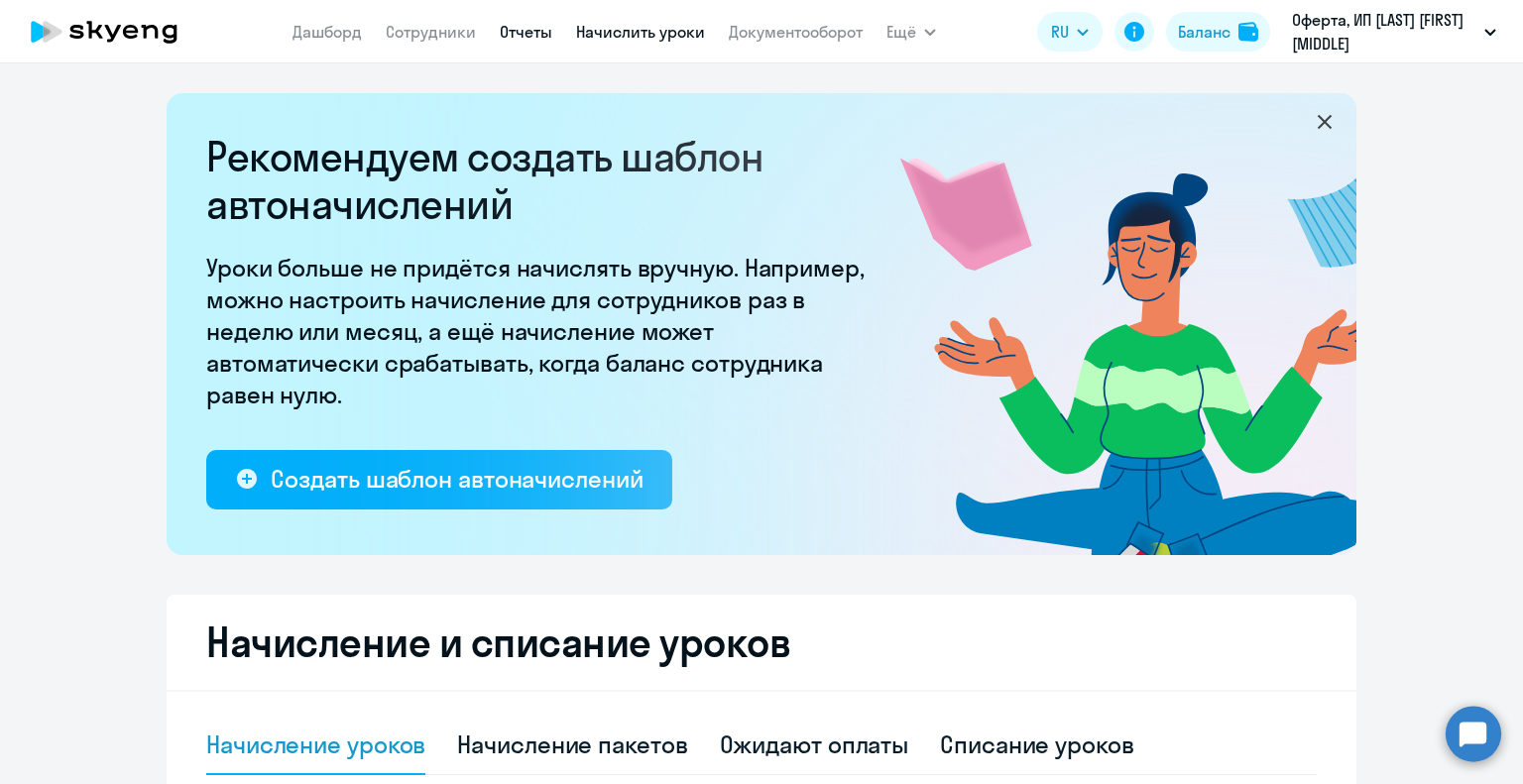 click on "Отчеты" at bounding box center [526, 32] 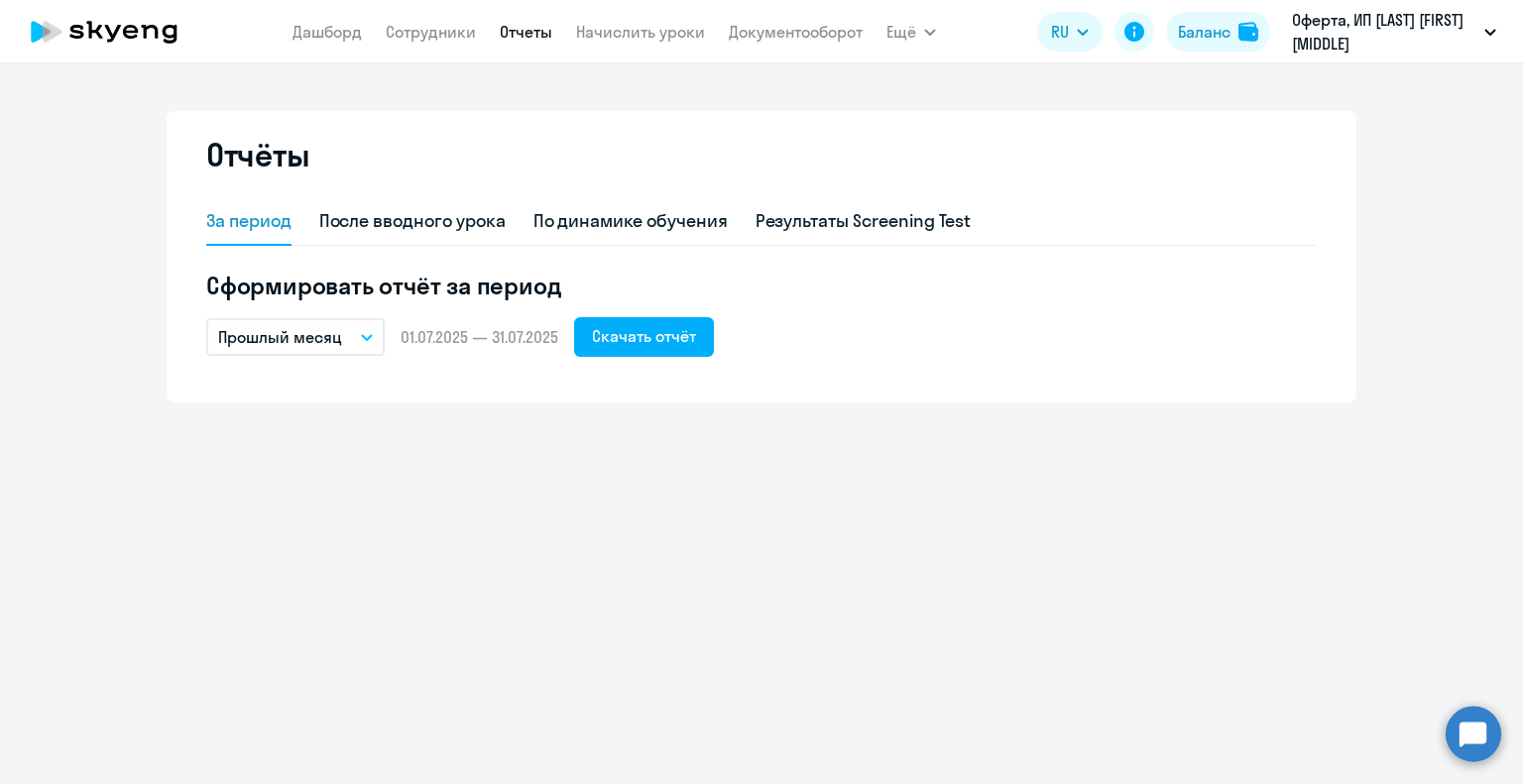 click on "Прошлый месяц" at bounding box center (295, 337) 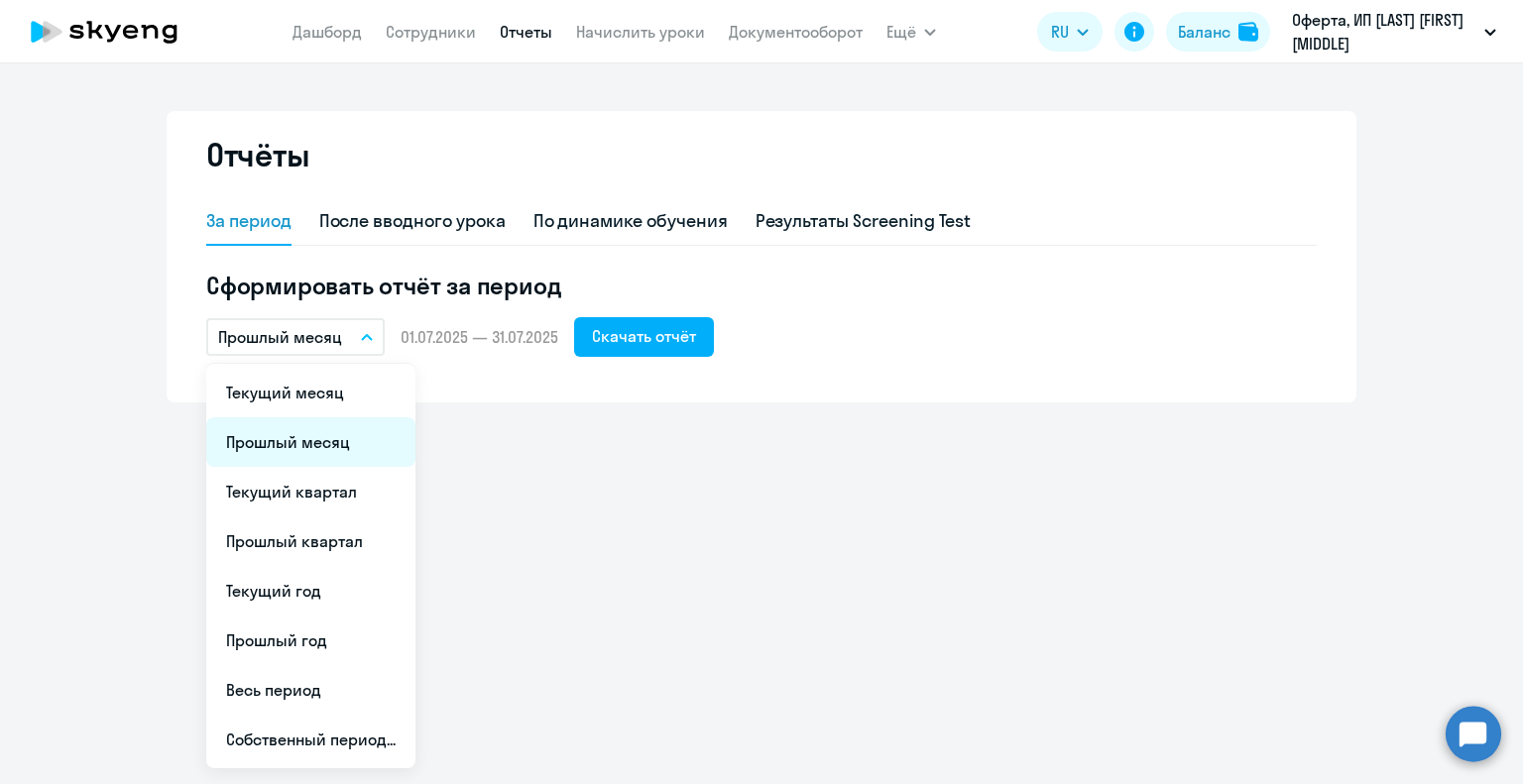 click on "Прошлый месяц" at bounding box center [310, 442] 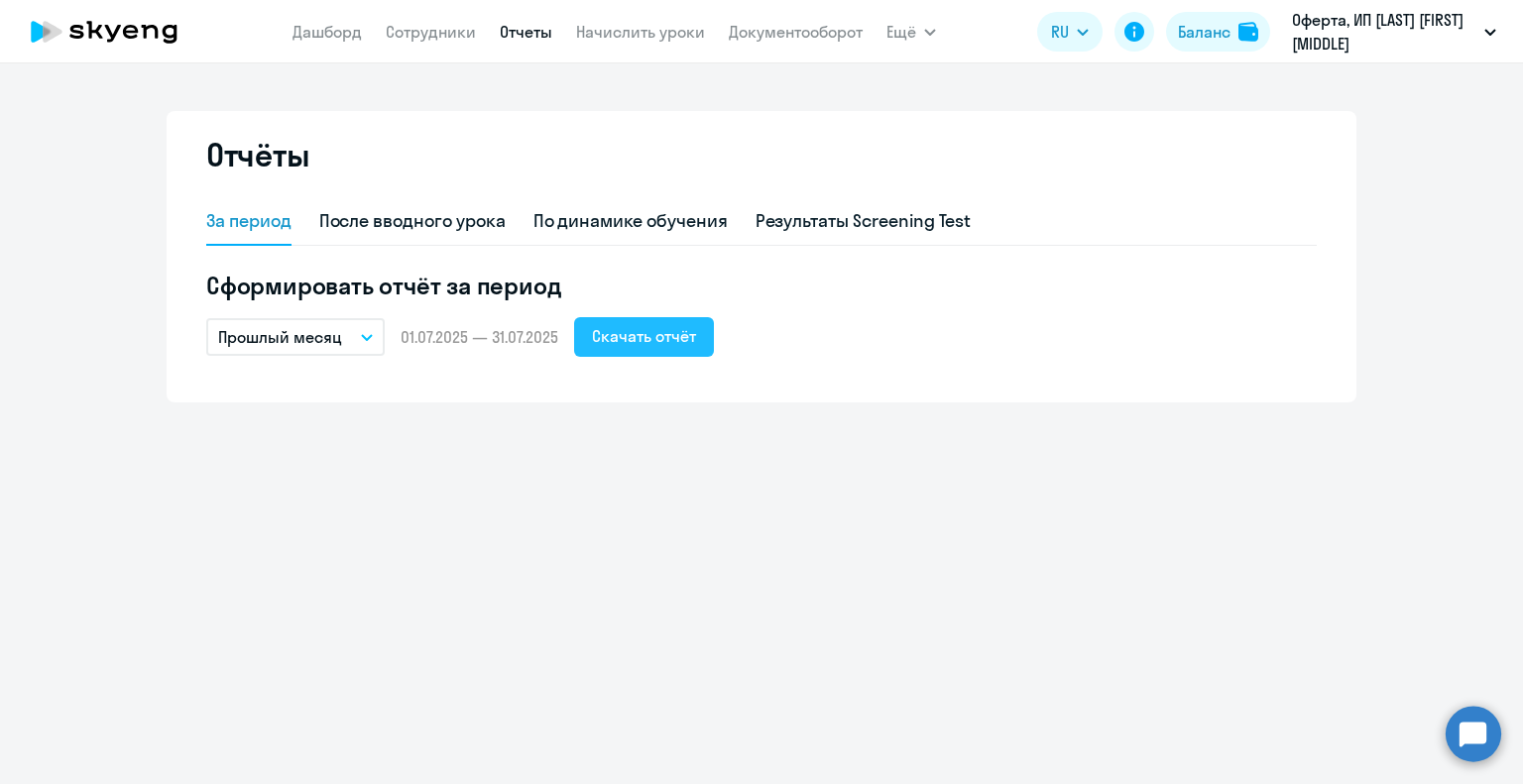 click on "Скачать отчёт" 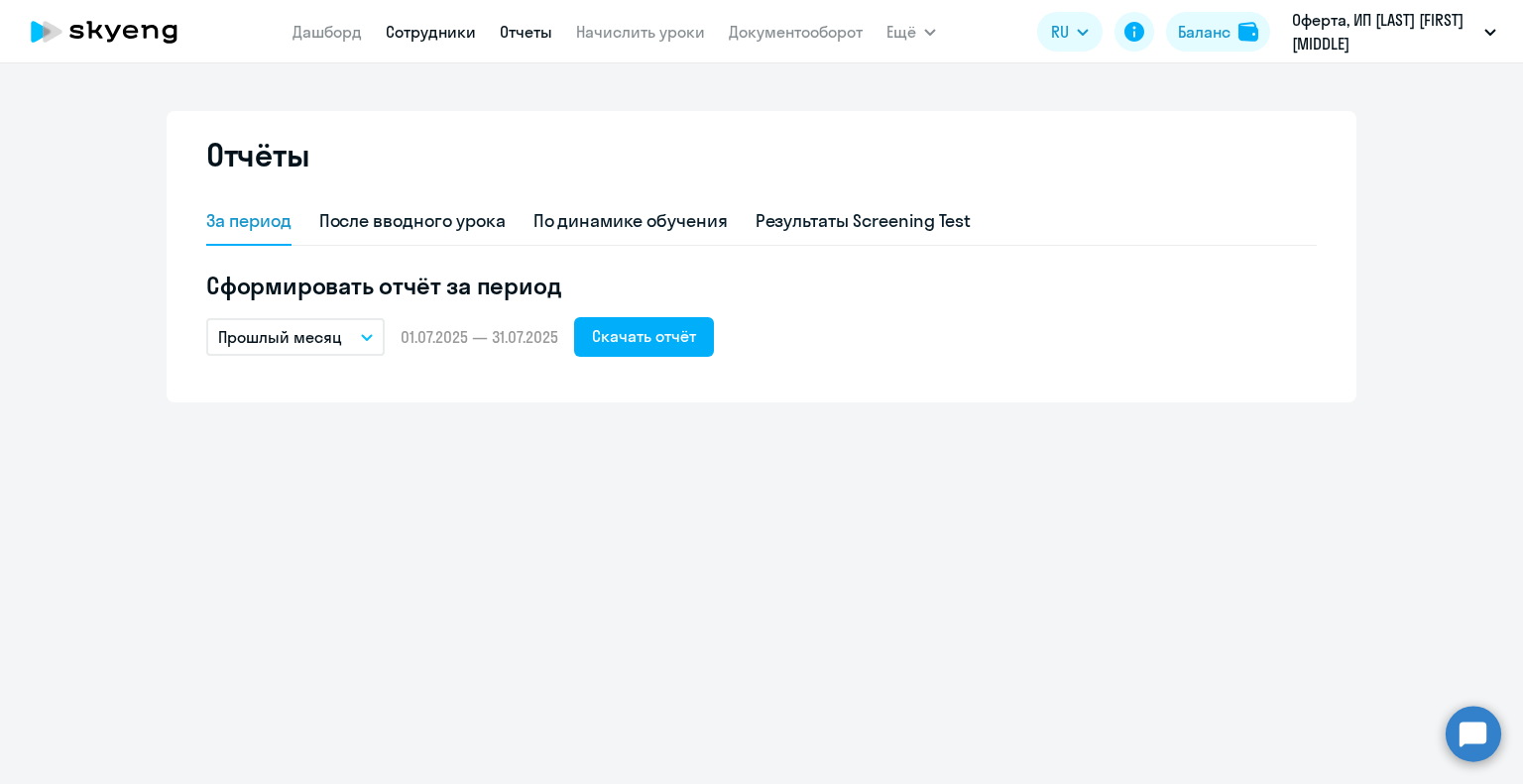 click on "Сотрудники" at bounding box center (430, 32) 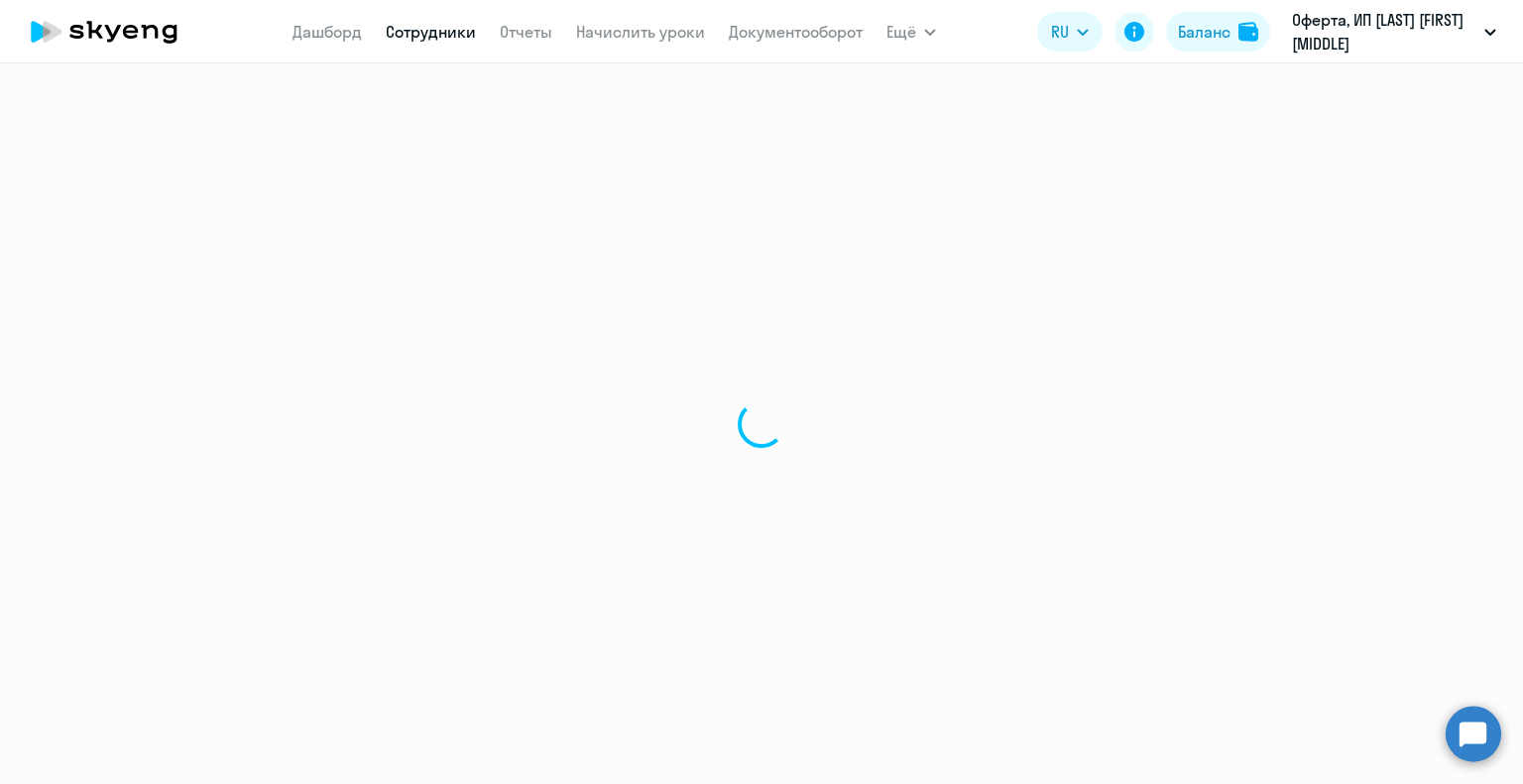 select on "30" 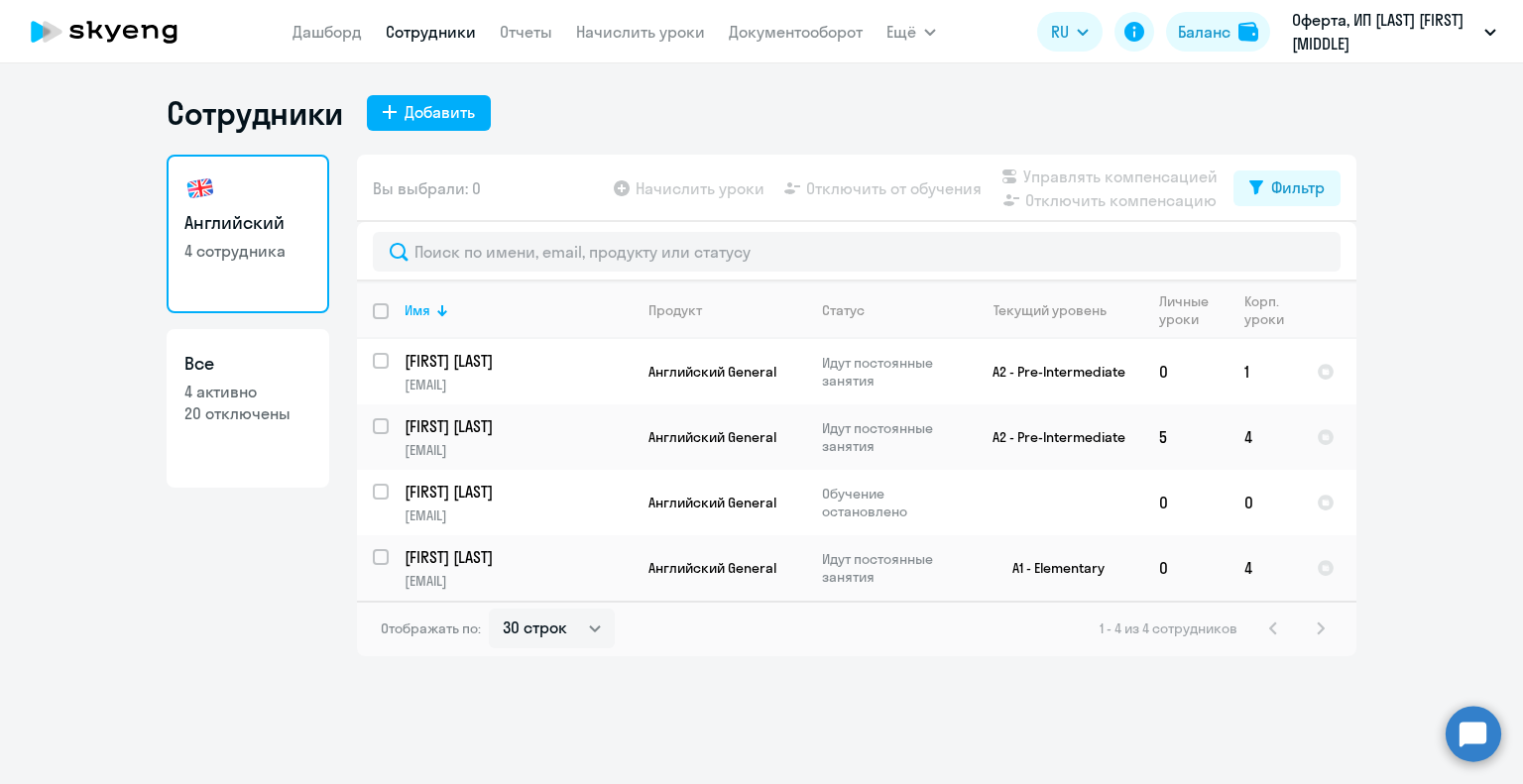 click on "Начислить уроки" 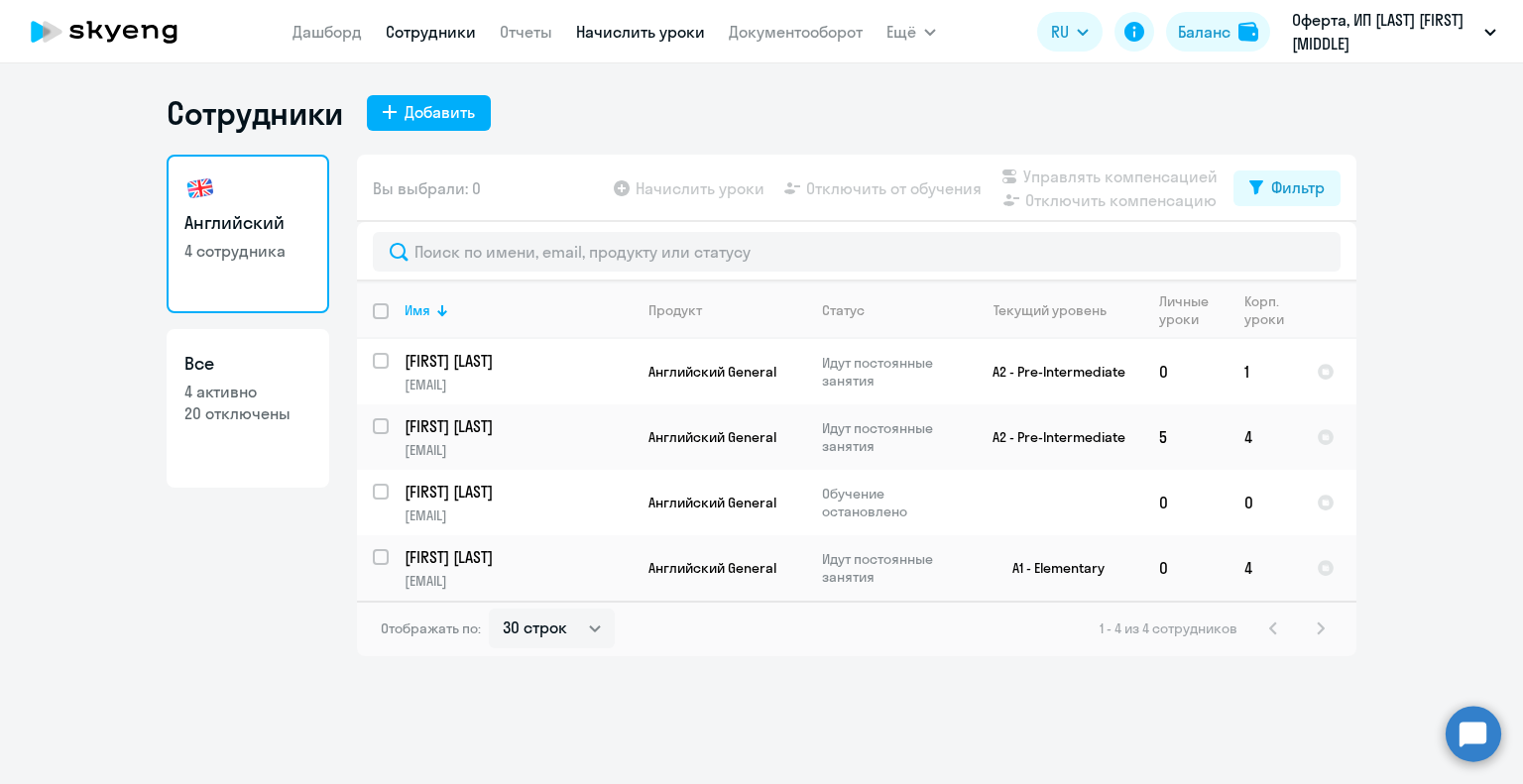 click on "Начислить уроки" at bounding box center (641, 32) 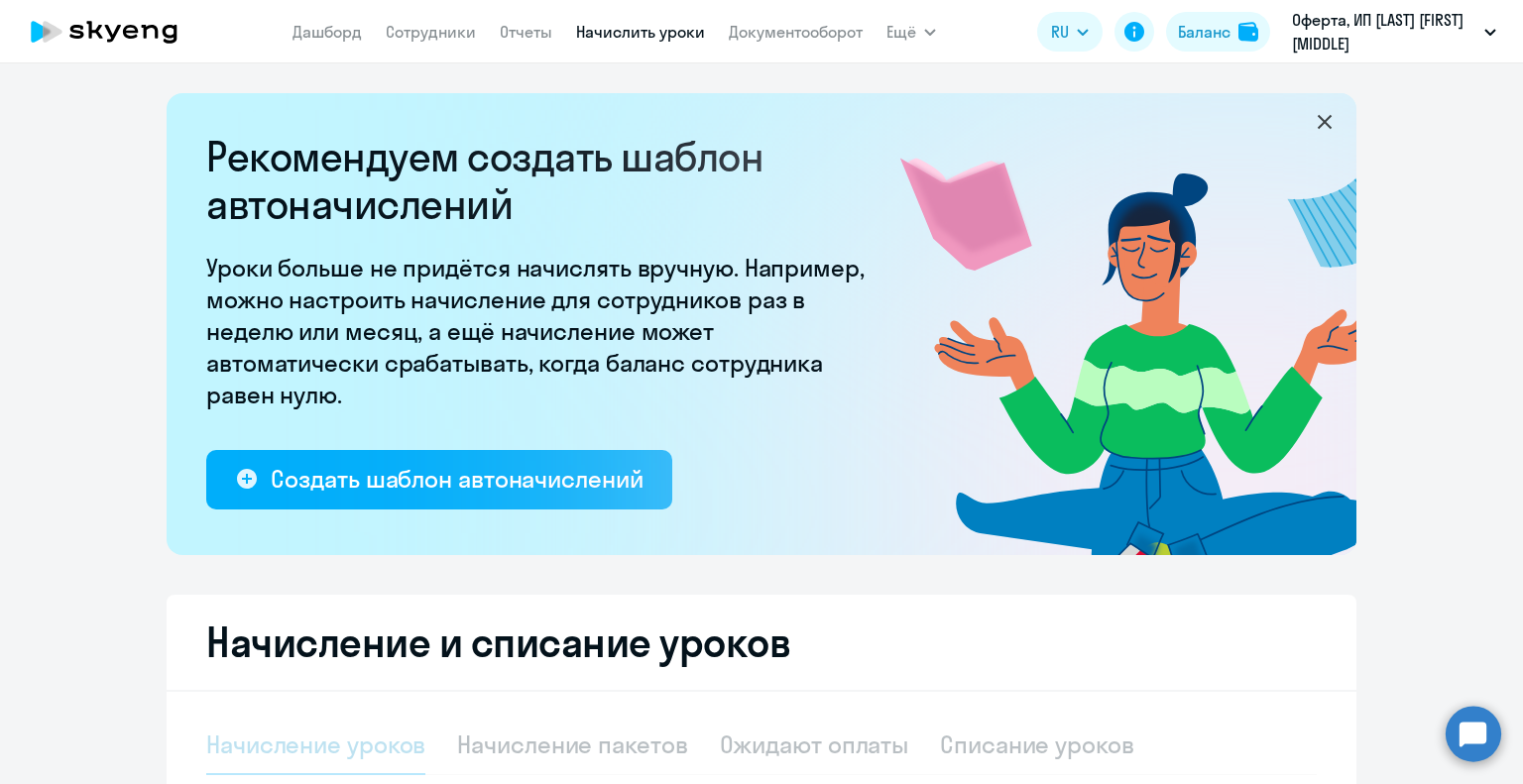 select on "10" 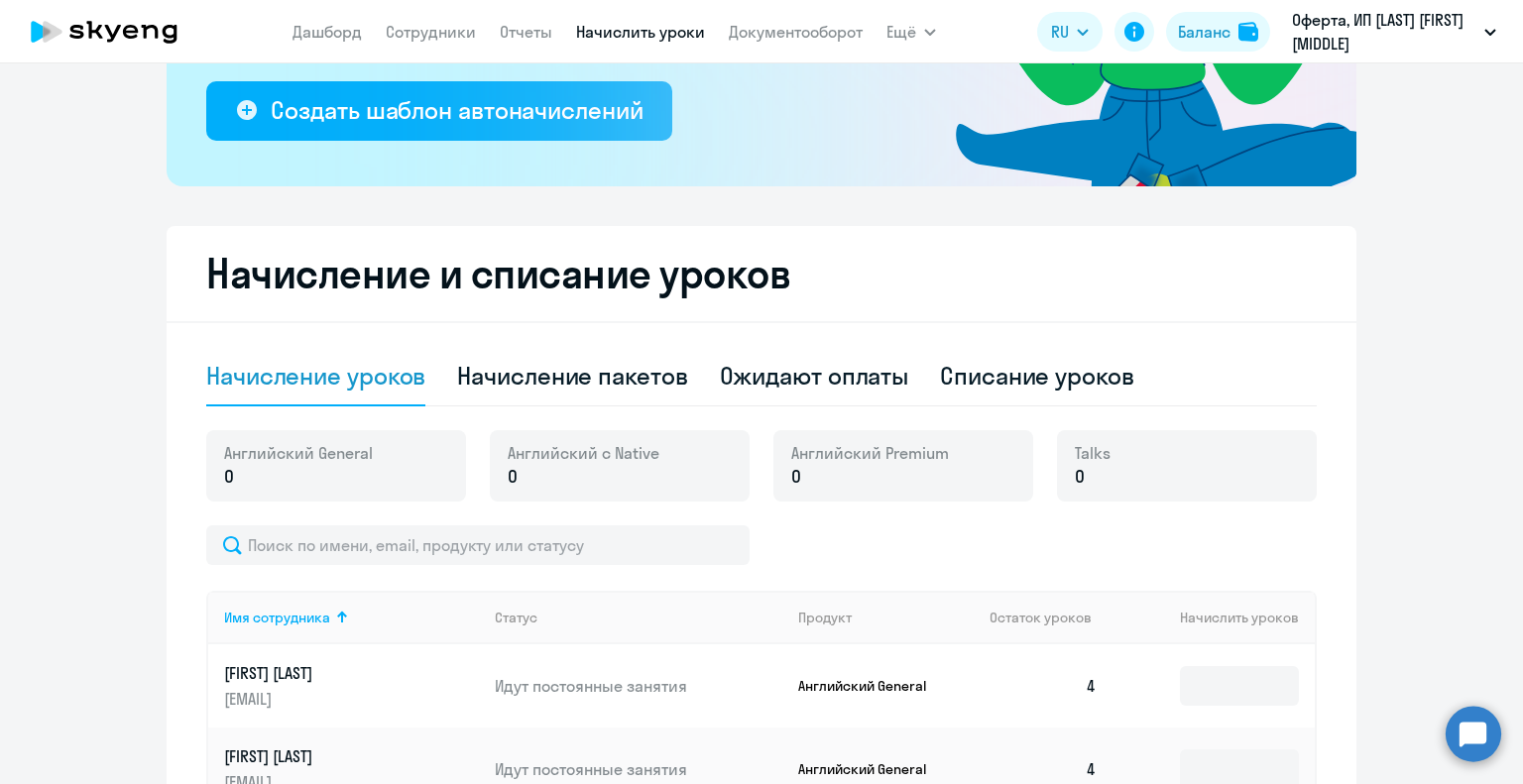 scroll, scrollTop: 396, scrollLeft: 0, axis: vertical 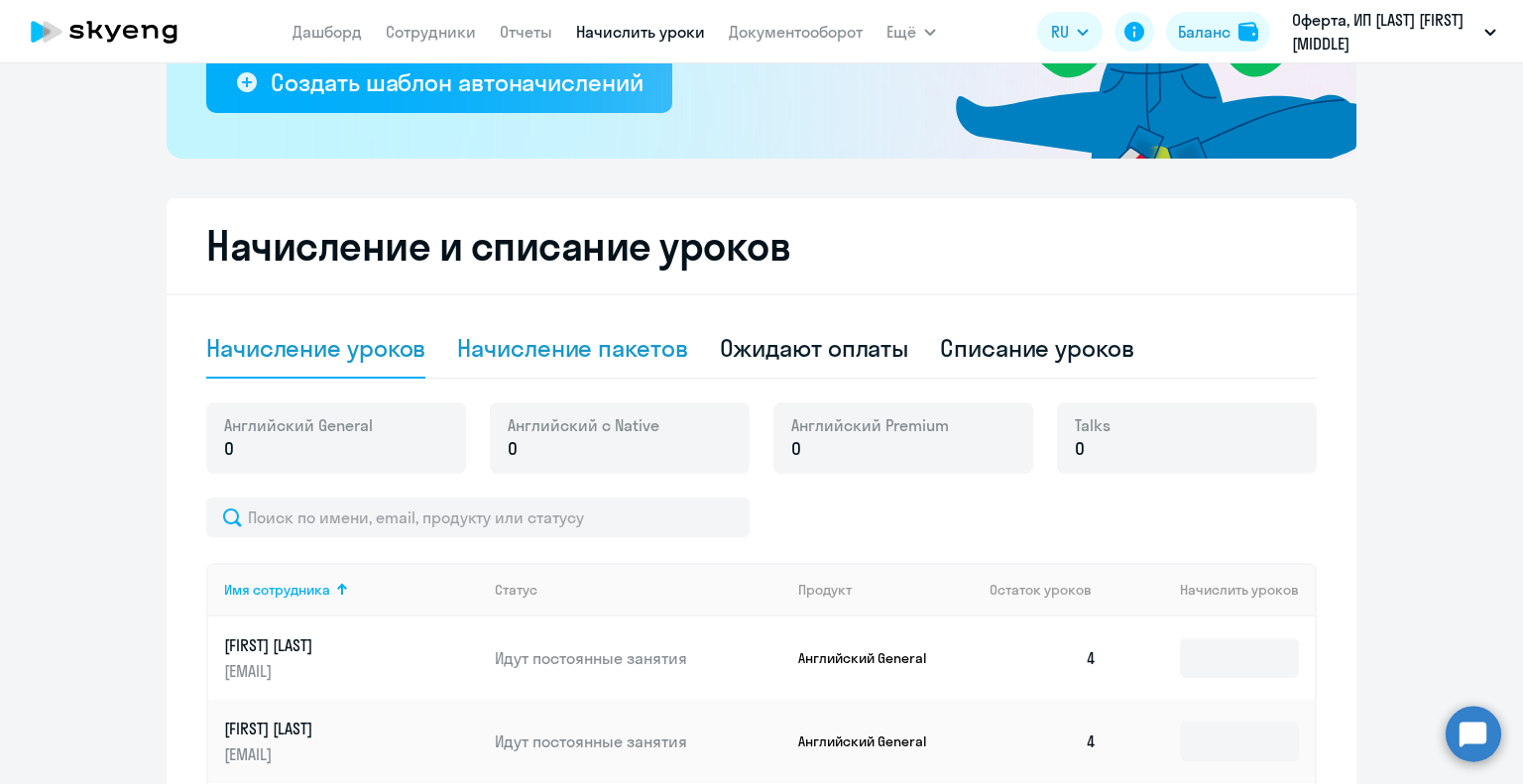 click on "Начисление пакетов" 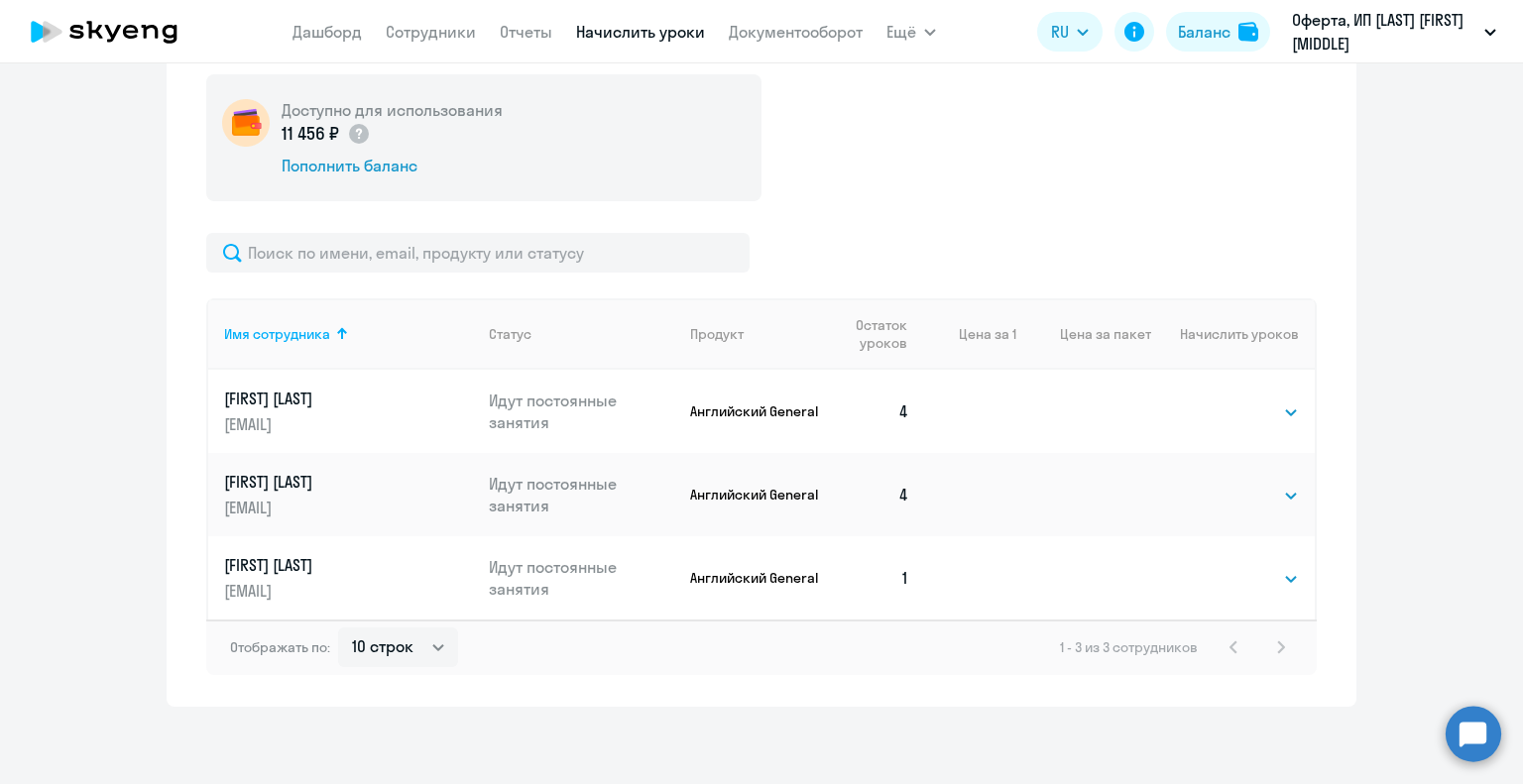 scroll, scrollTop: 726, scrollLeft: 0, axis: vertical 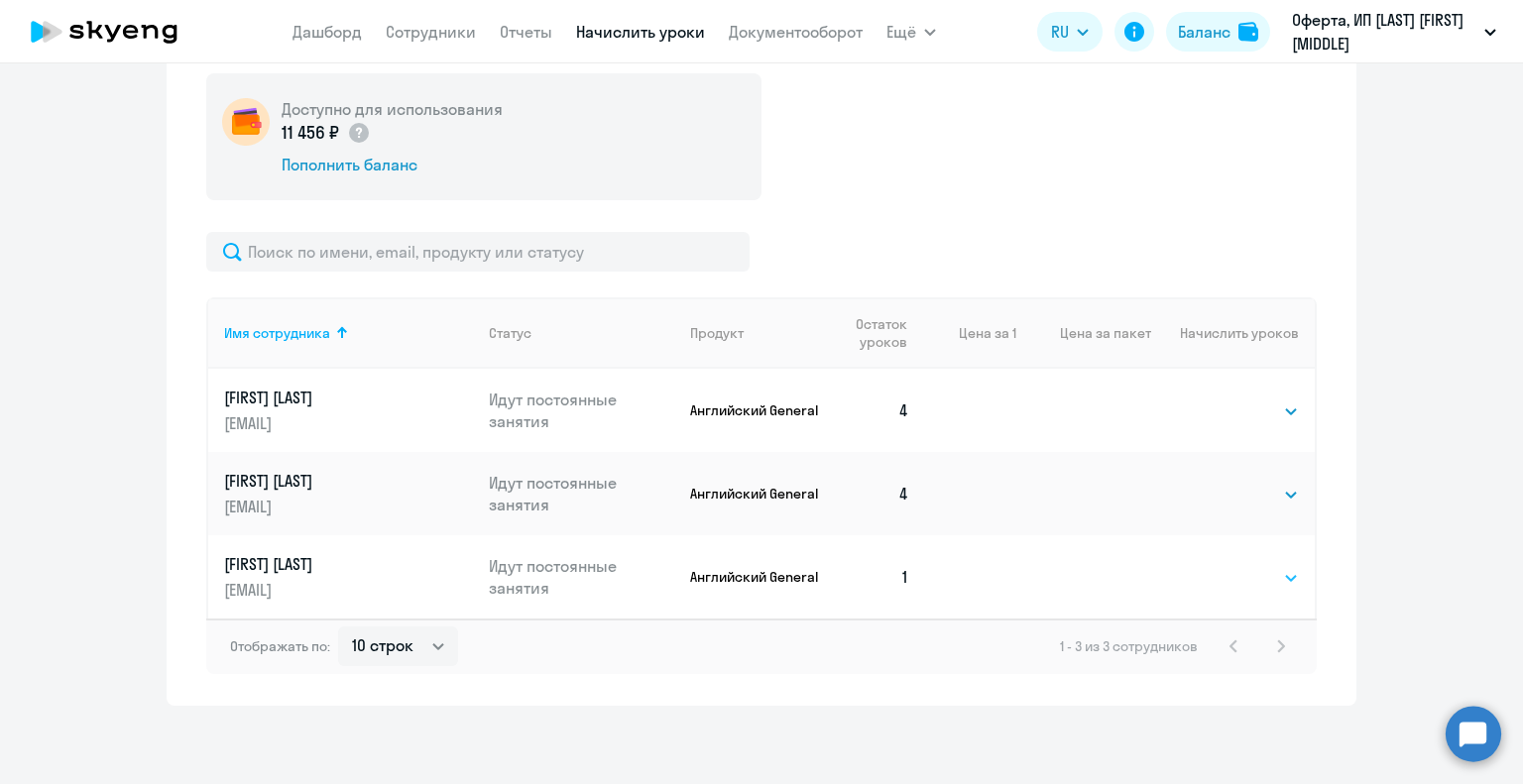 click on "Выбрать   4   8   16   32   64   96   128" 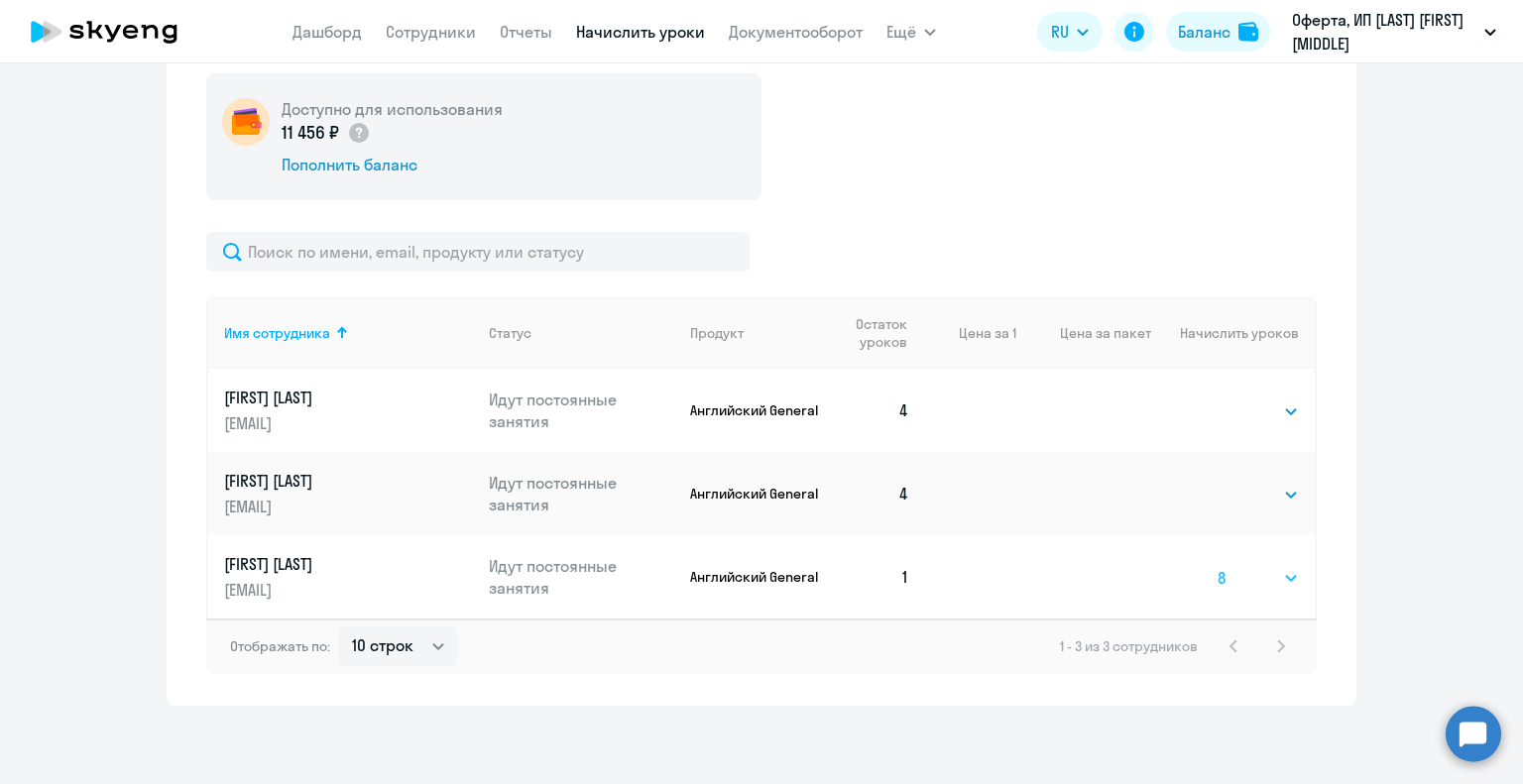 click on "Выбрать   4   8   16   32   64   96   128" 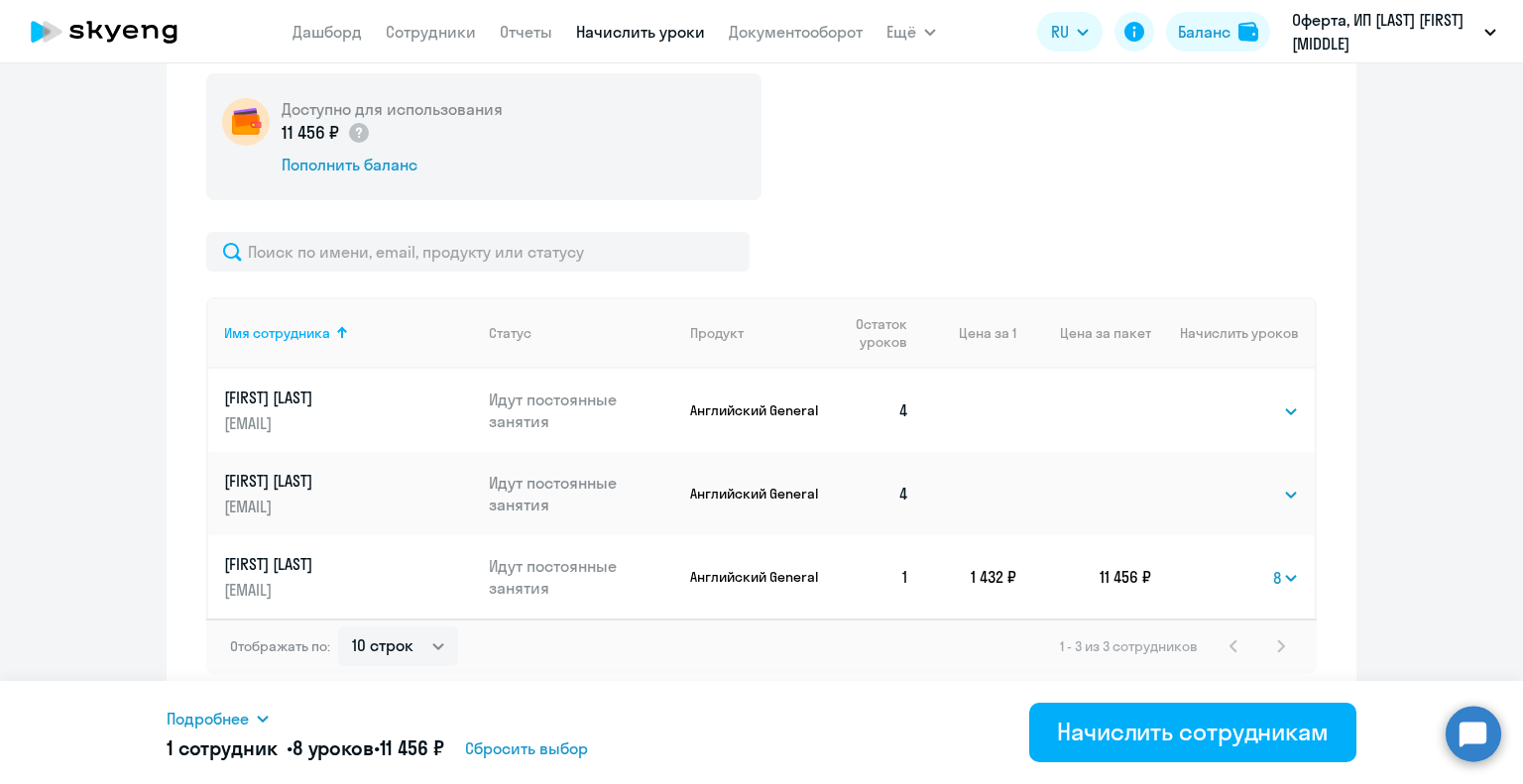 drag, startPoint x: 985, startPoint y: 219, endPoint x: 951, endPoint y: 225, distance: 34.525353 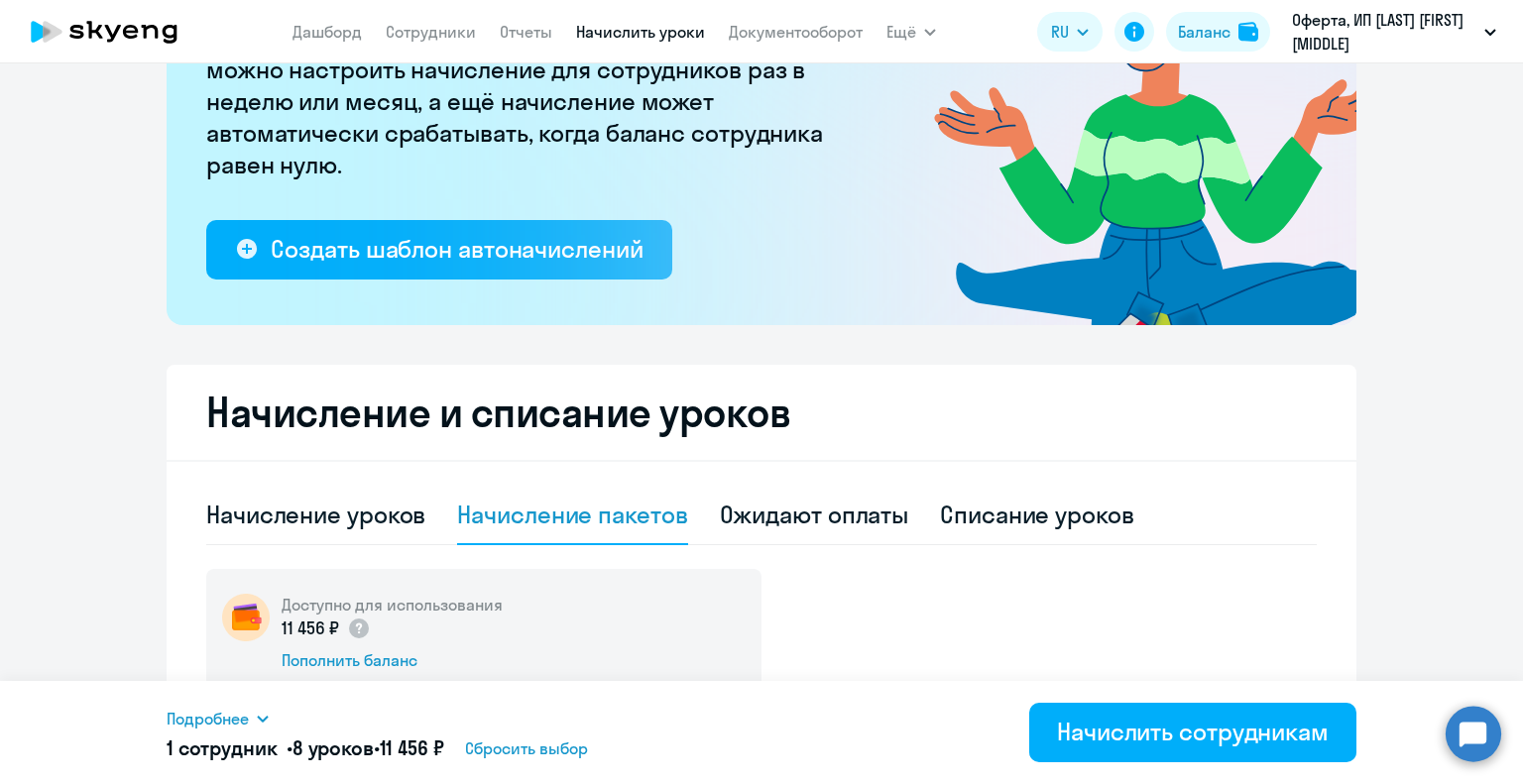 scroll, scrollTop: 626, scrollLeft: 0, axis: vertical 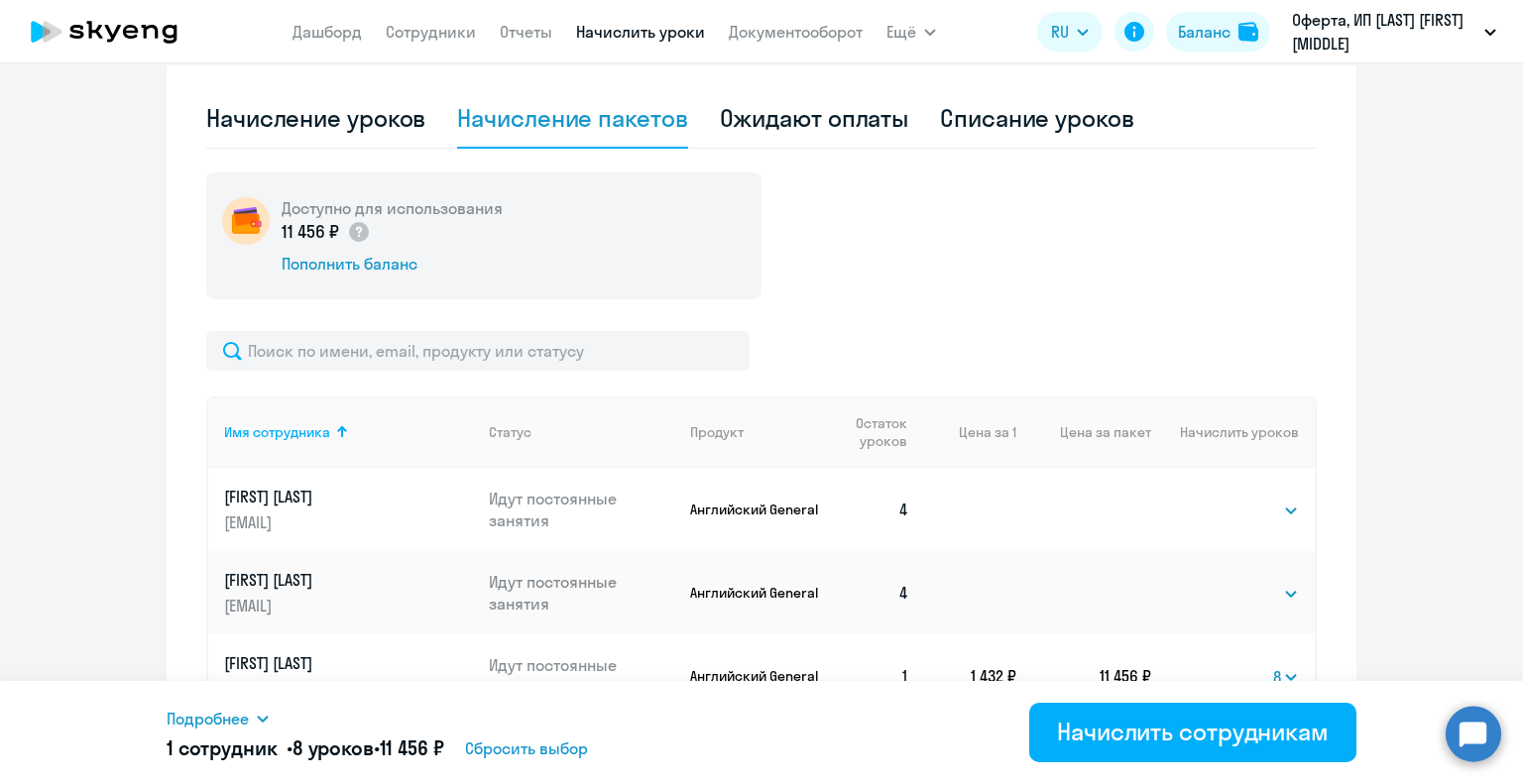 click on "Сбросить выбор" at bounding box center (527, 748) 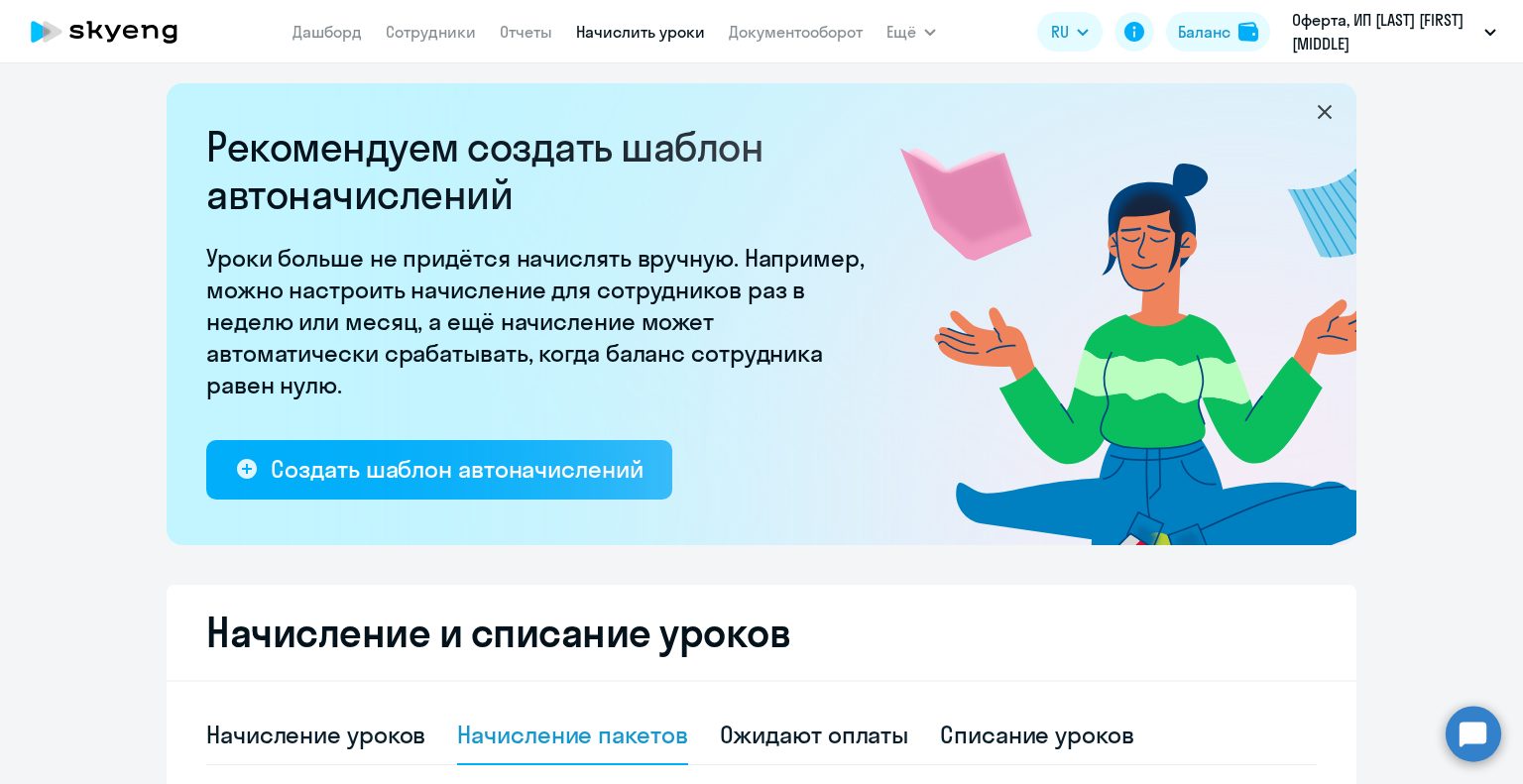 scroll, scrollTop: 0, scrollLeft: 0, axis: both 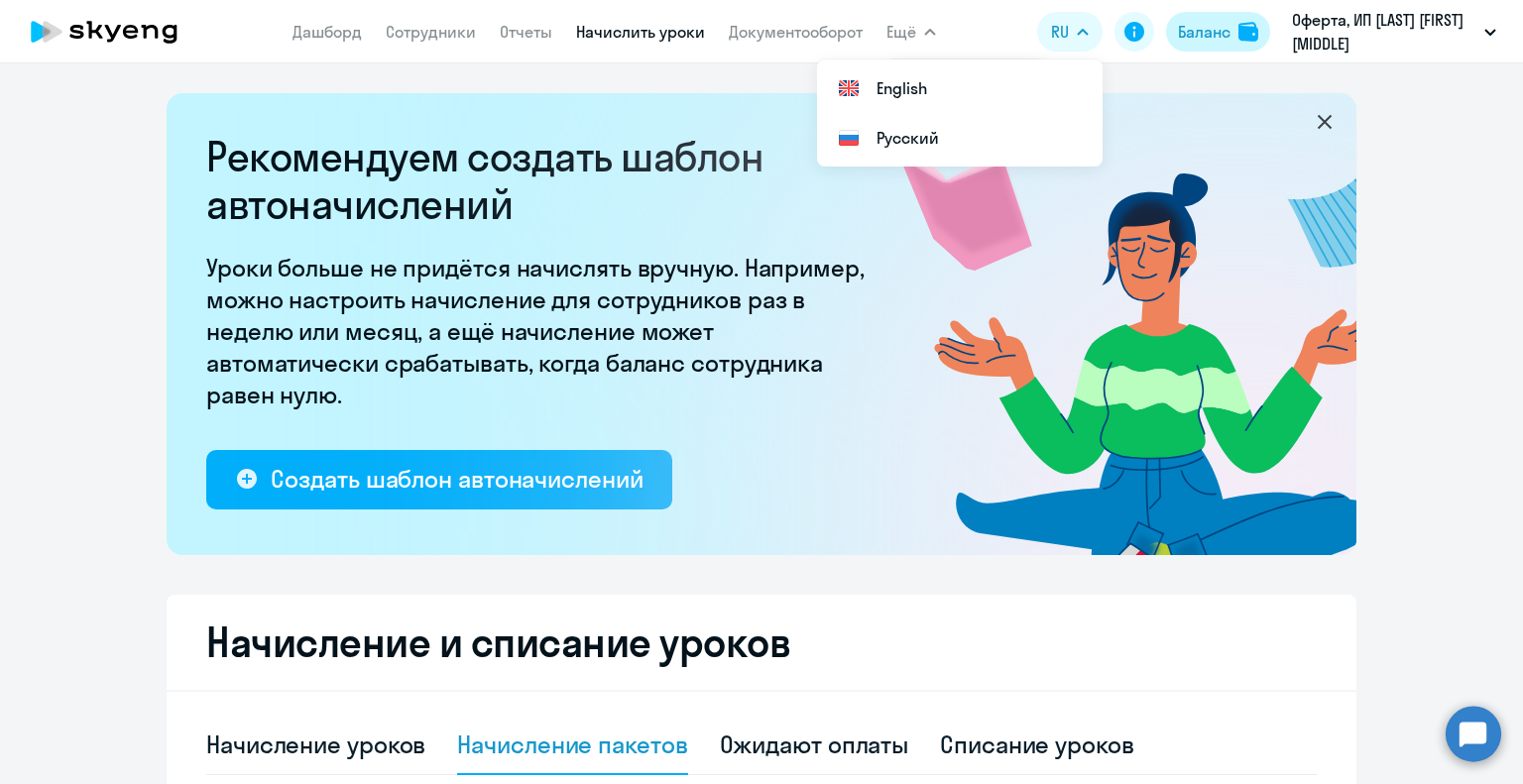 click on "Баланс" 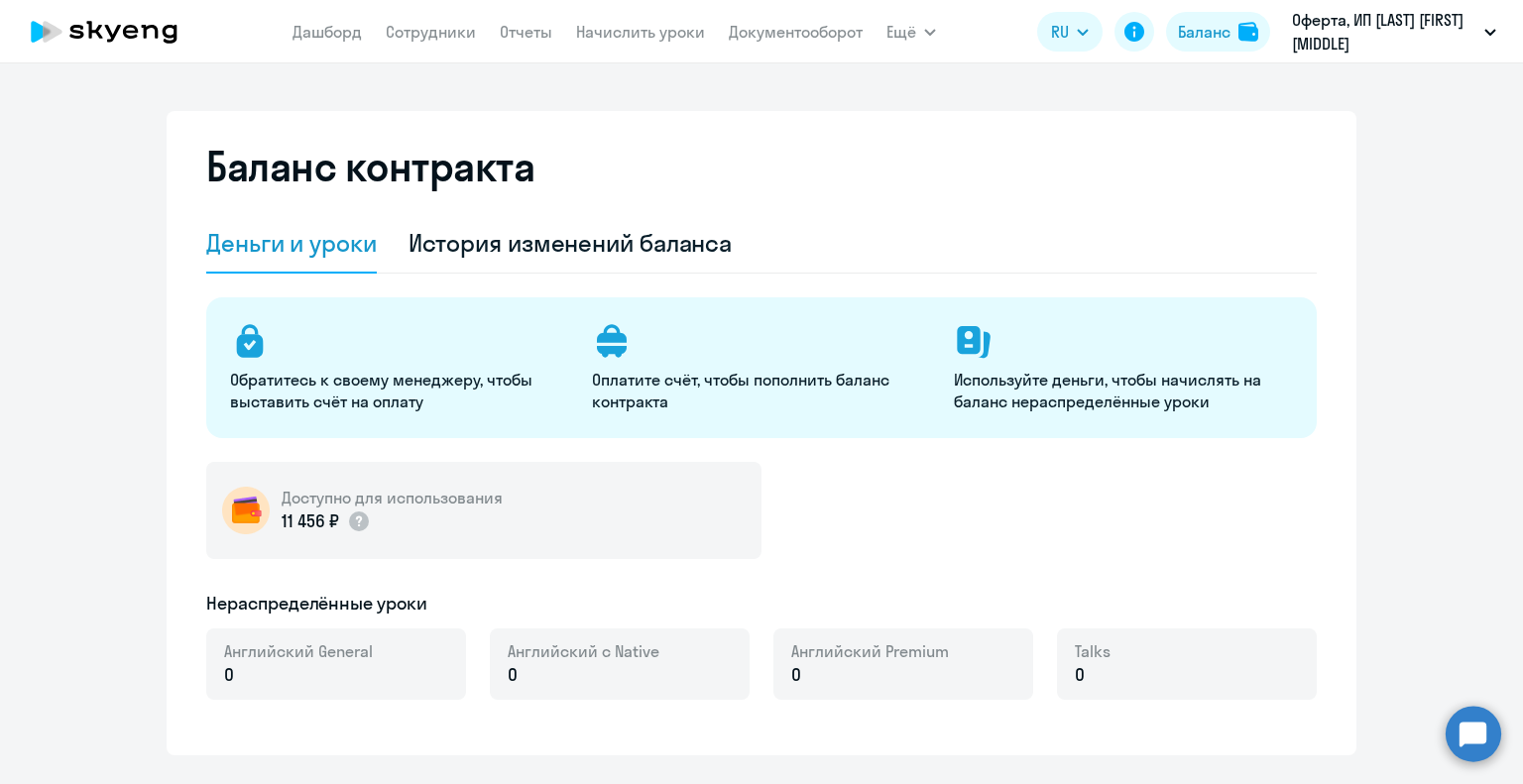 select on "english_adult_not_native_speaker" 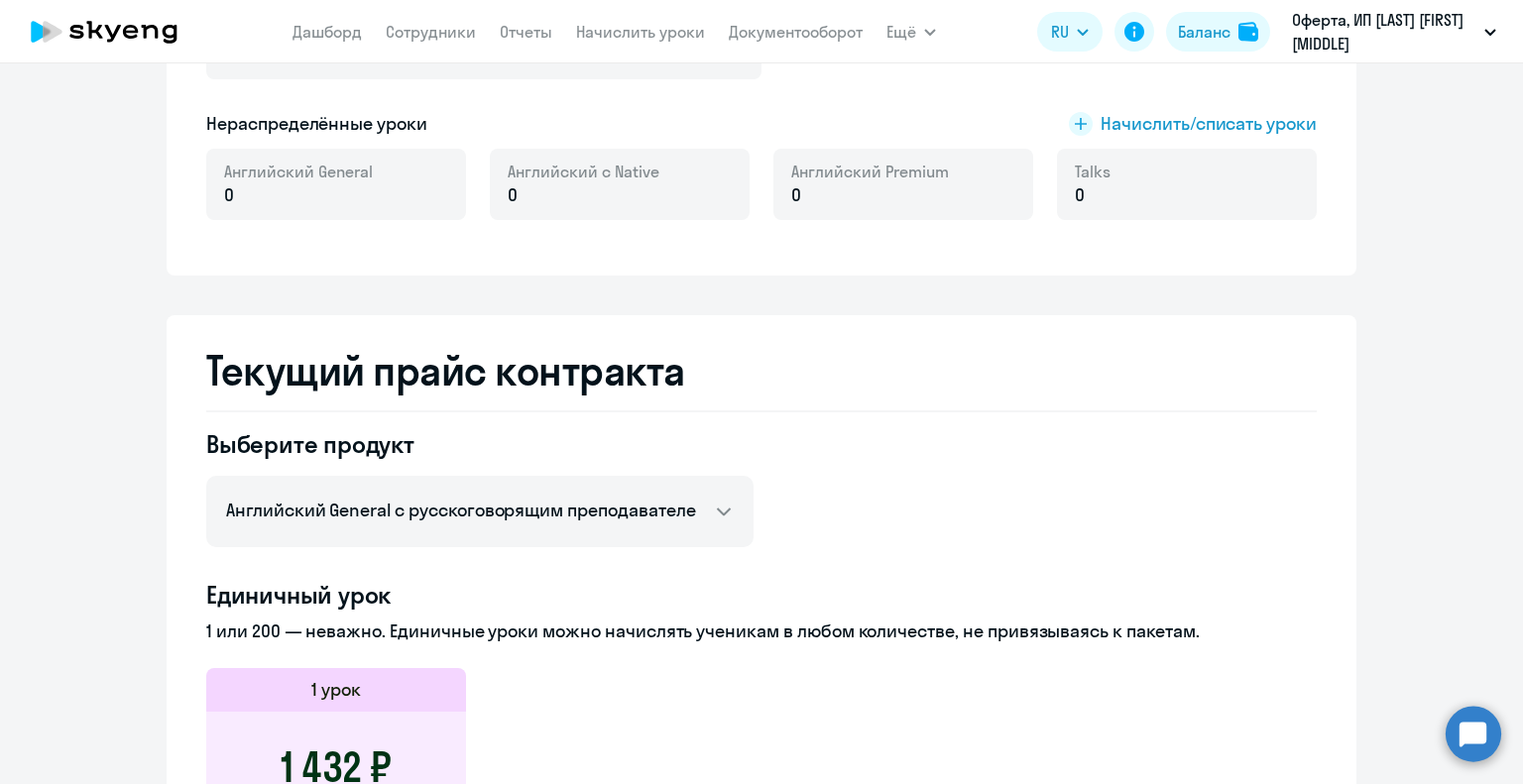 scroll, scrollTop: 260, scrollLeft: 0, axis: vertical 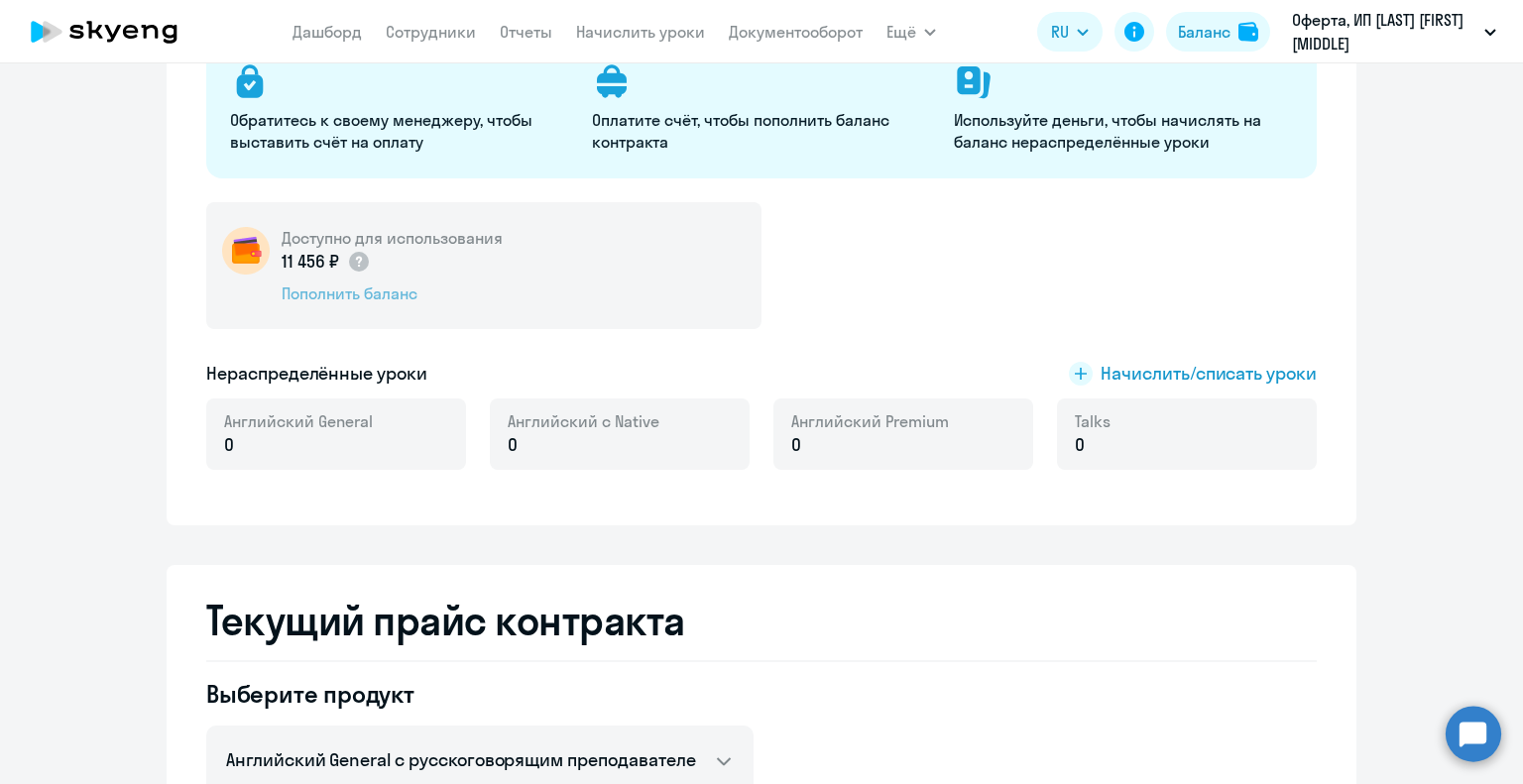 click on "Пополнить баланс" 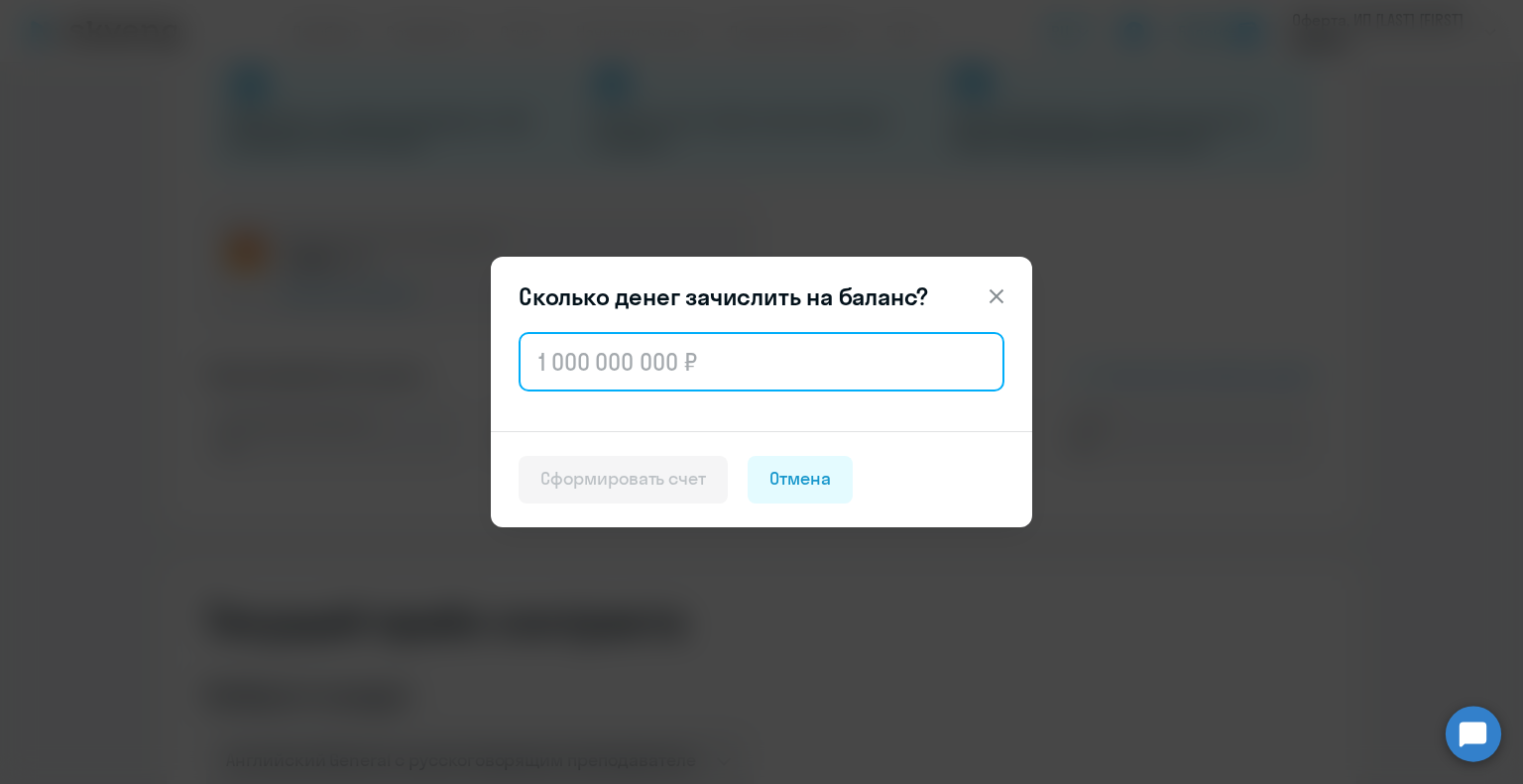 click at bounding box center (762, 362) 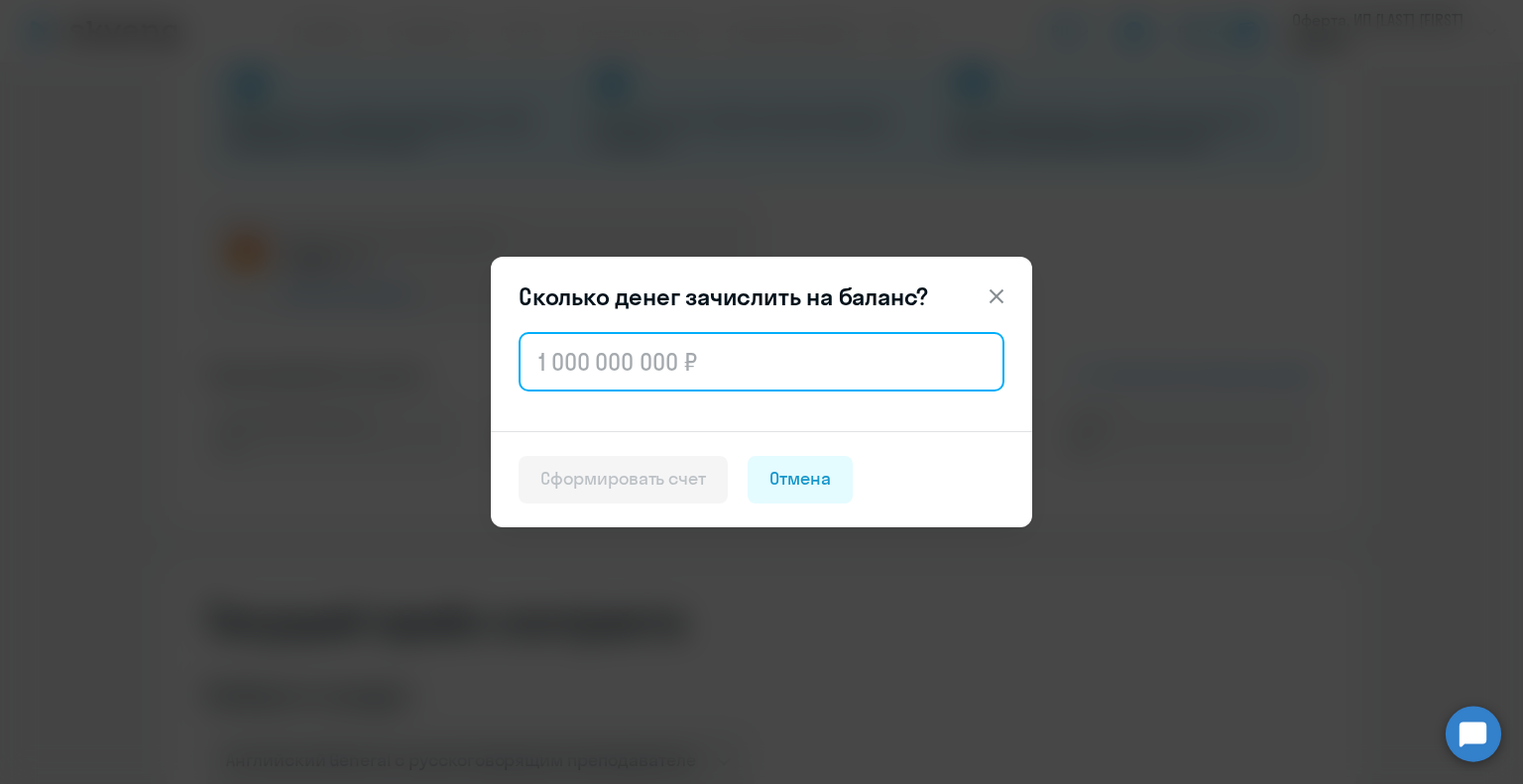type on "22 912" 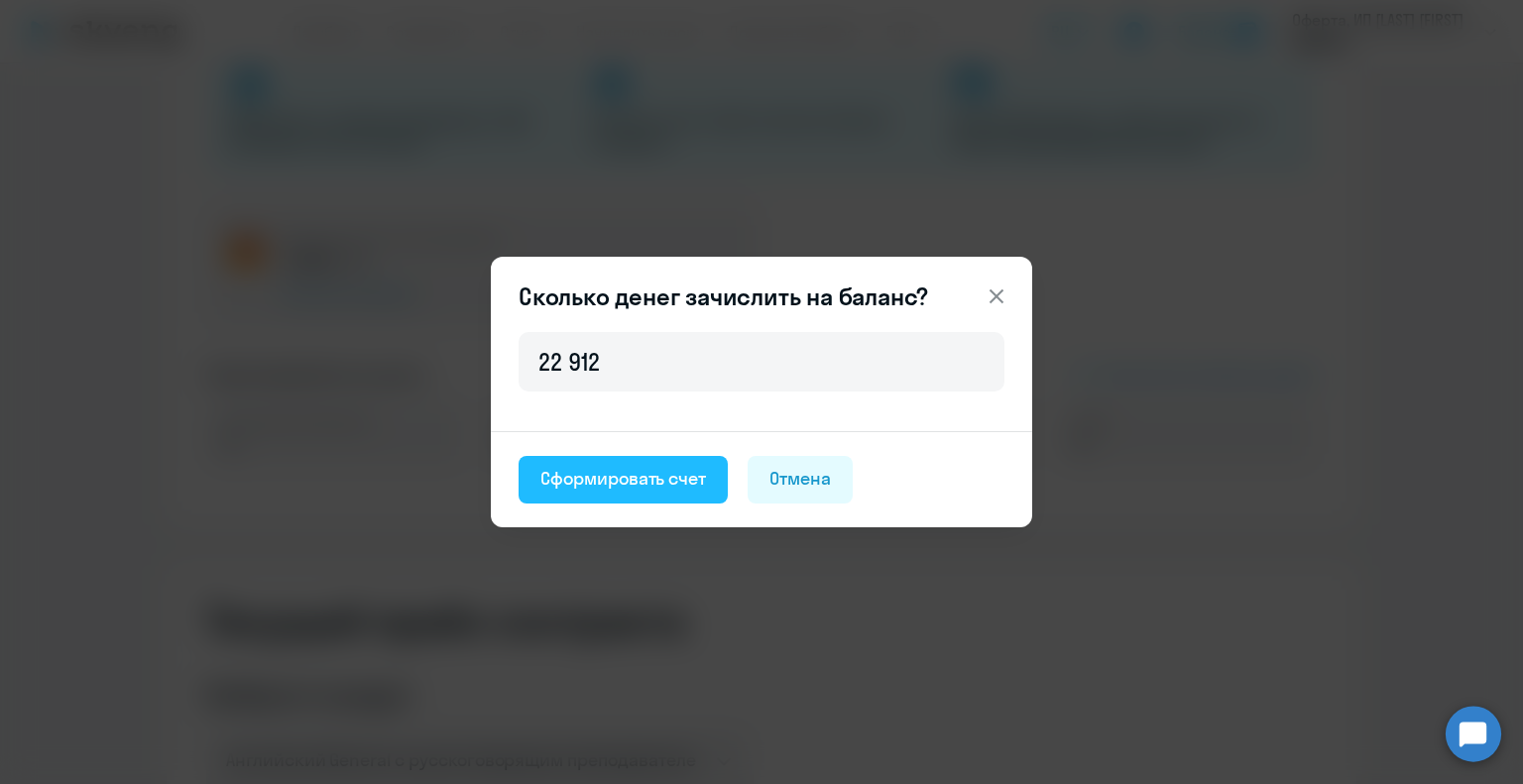 click on "Сформировать счет" at bounding box center (623, 479) 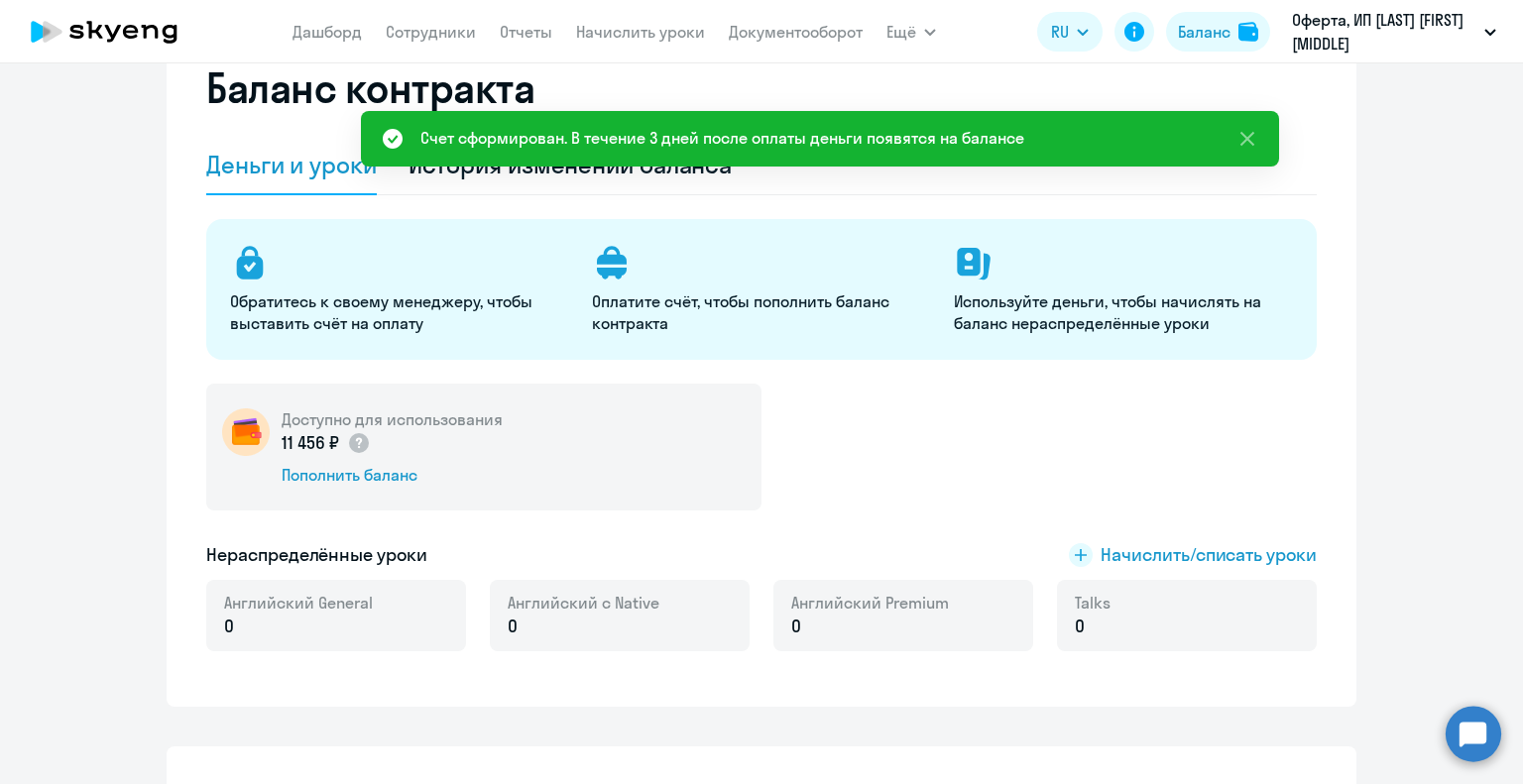 scroll, scrollTop: 0, scrollLeft: 0, axis: both 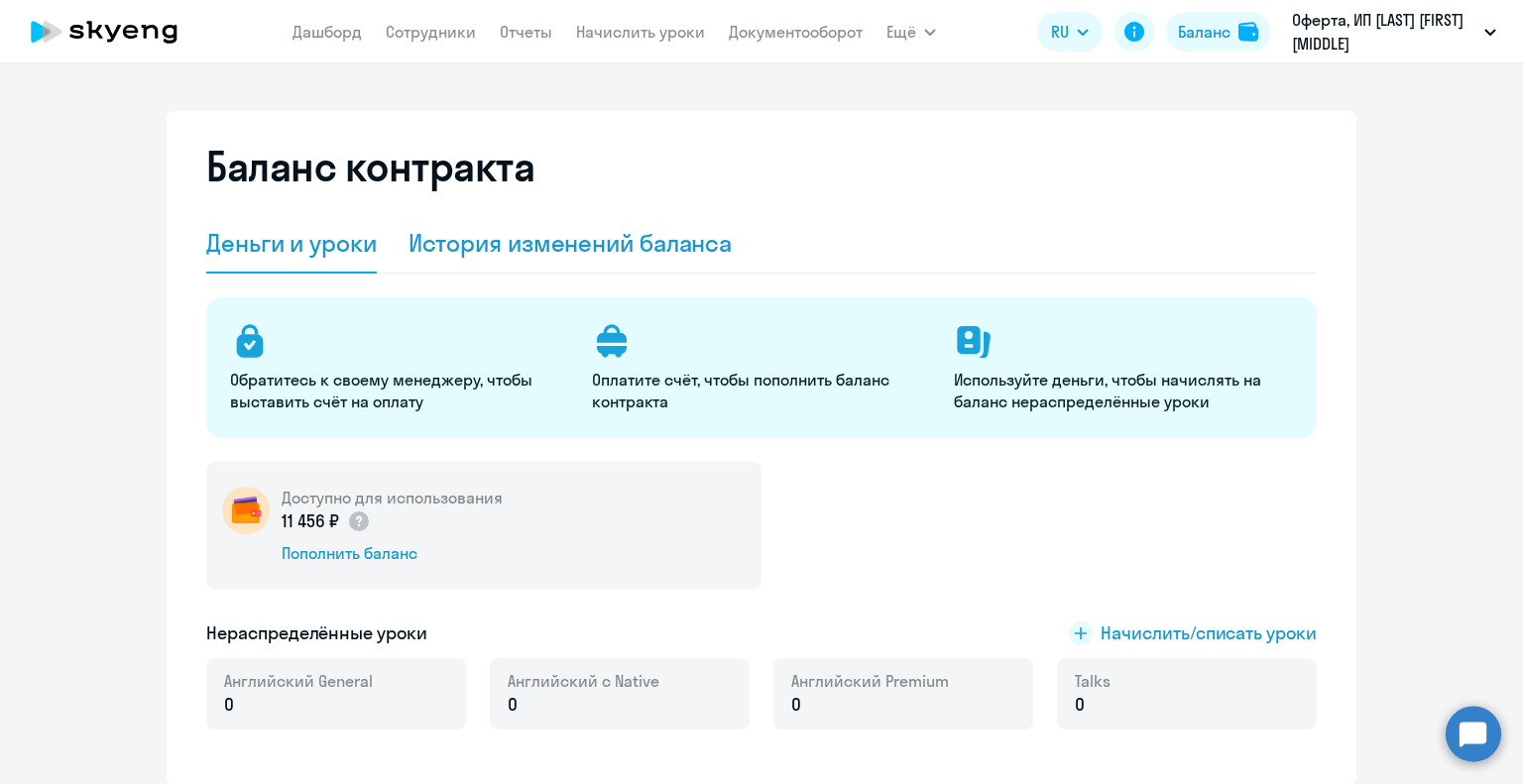 click on "История изменений баланса" 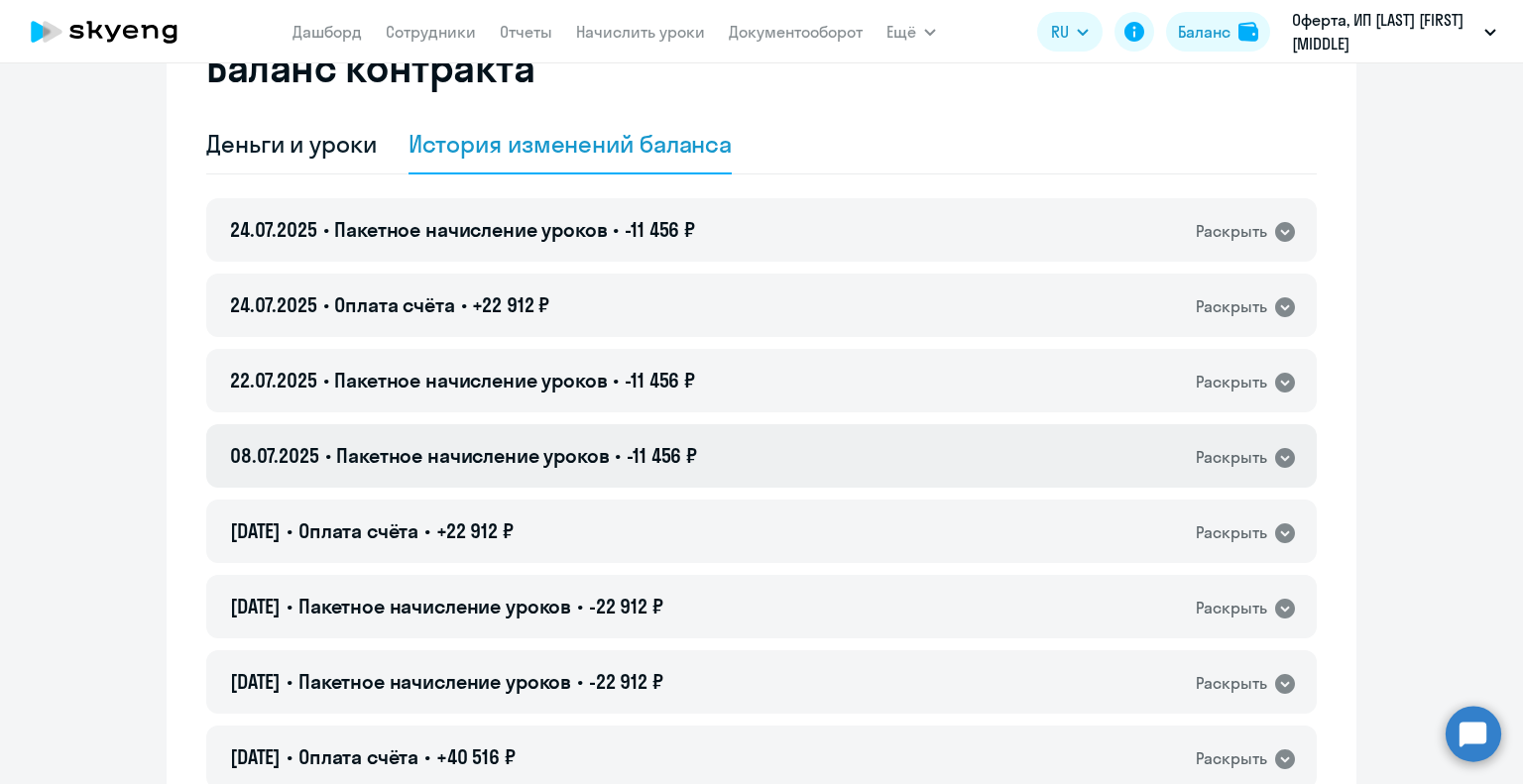 scroll, scrollTop: 0, scrollLeft: 0, axis: both 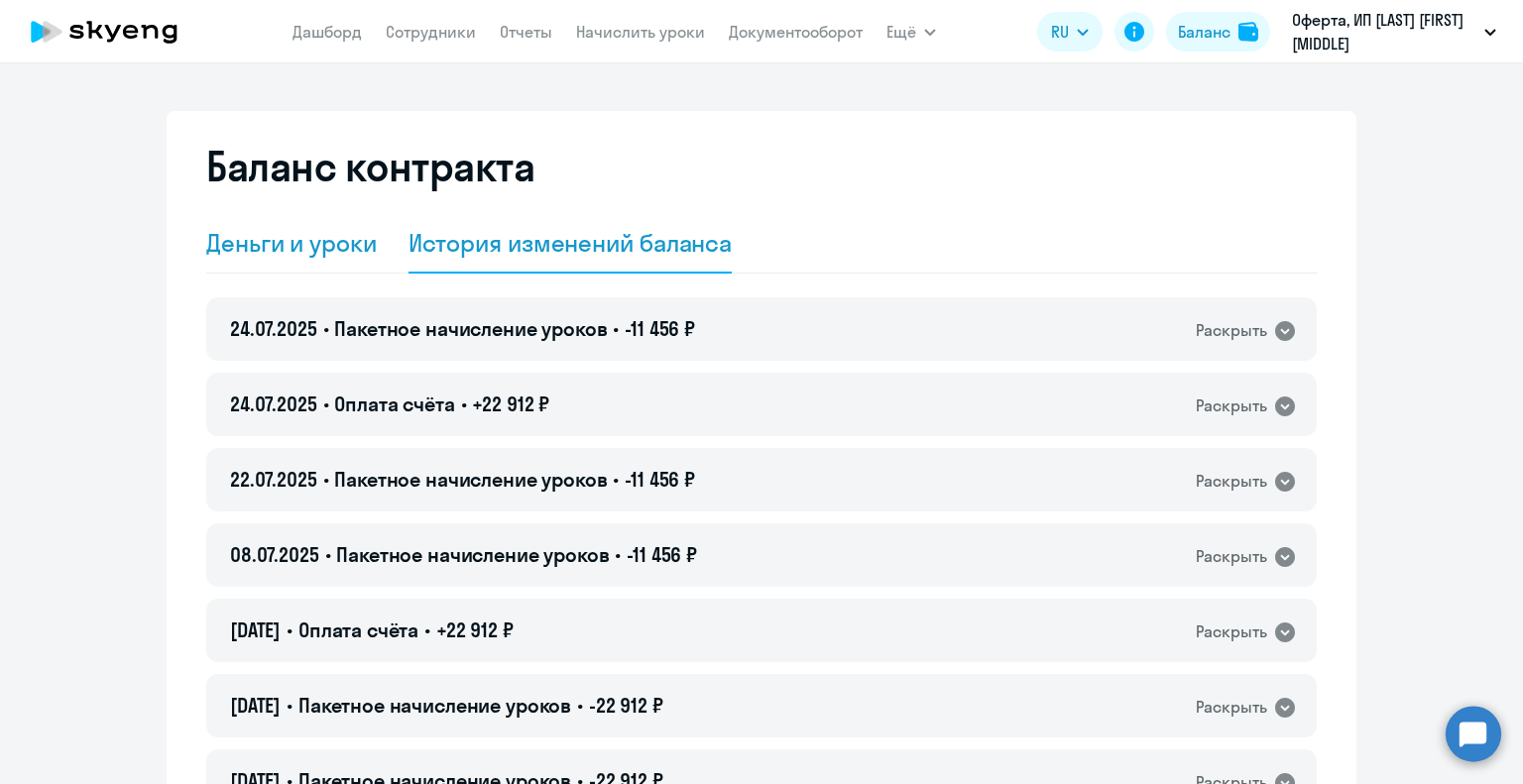 click on "Деньги и уроки" 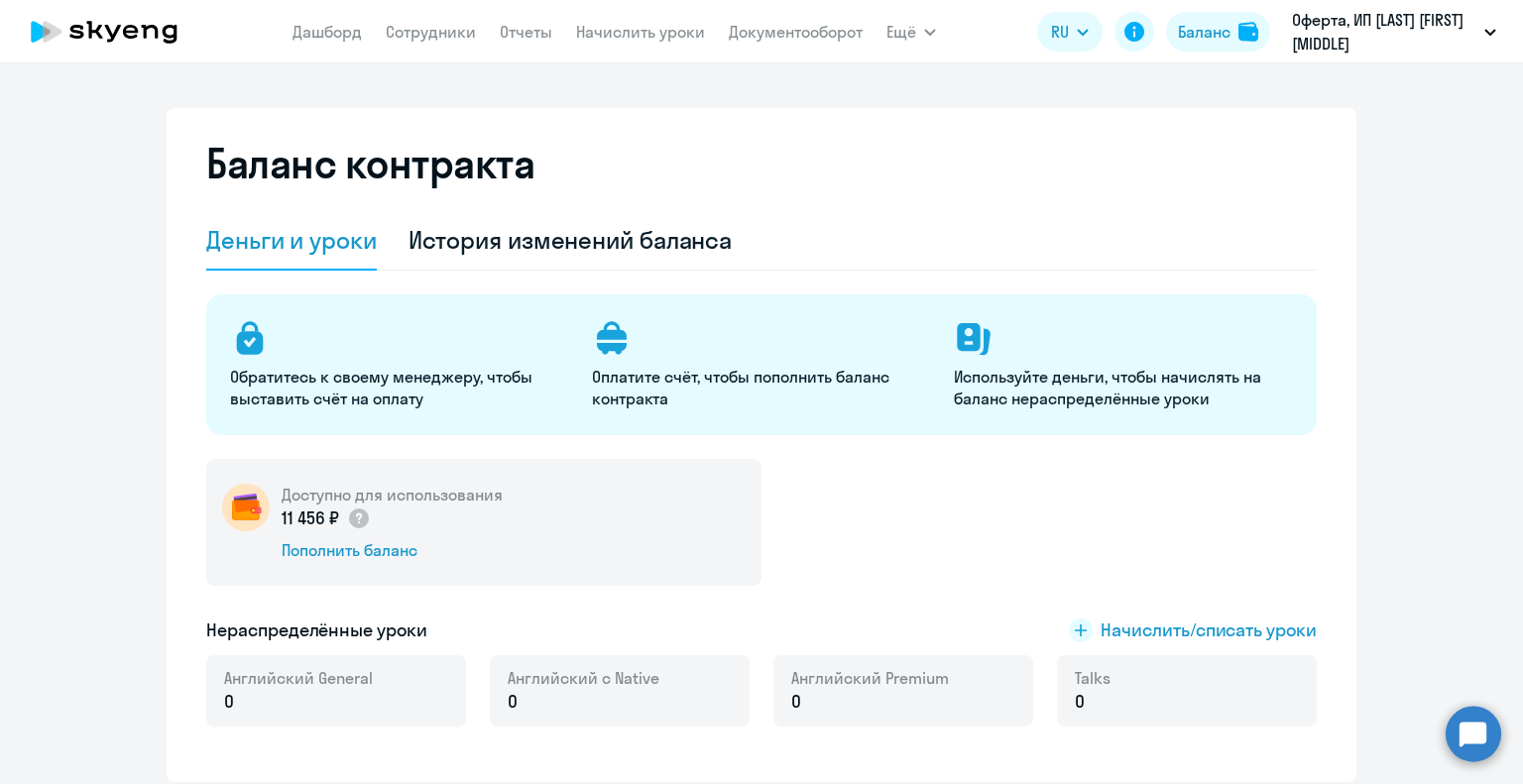 scroll, scrollTop: 0, scrollLeft: 0, axis: both 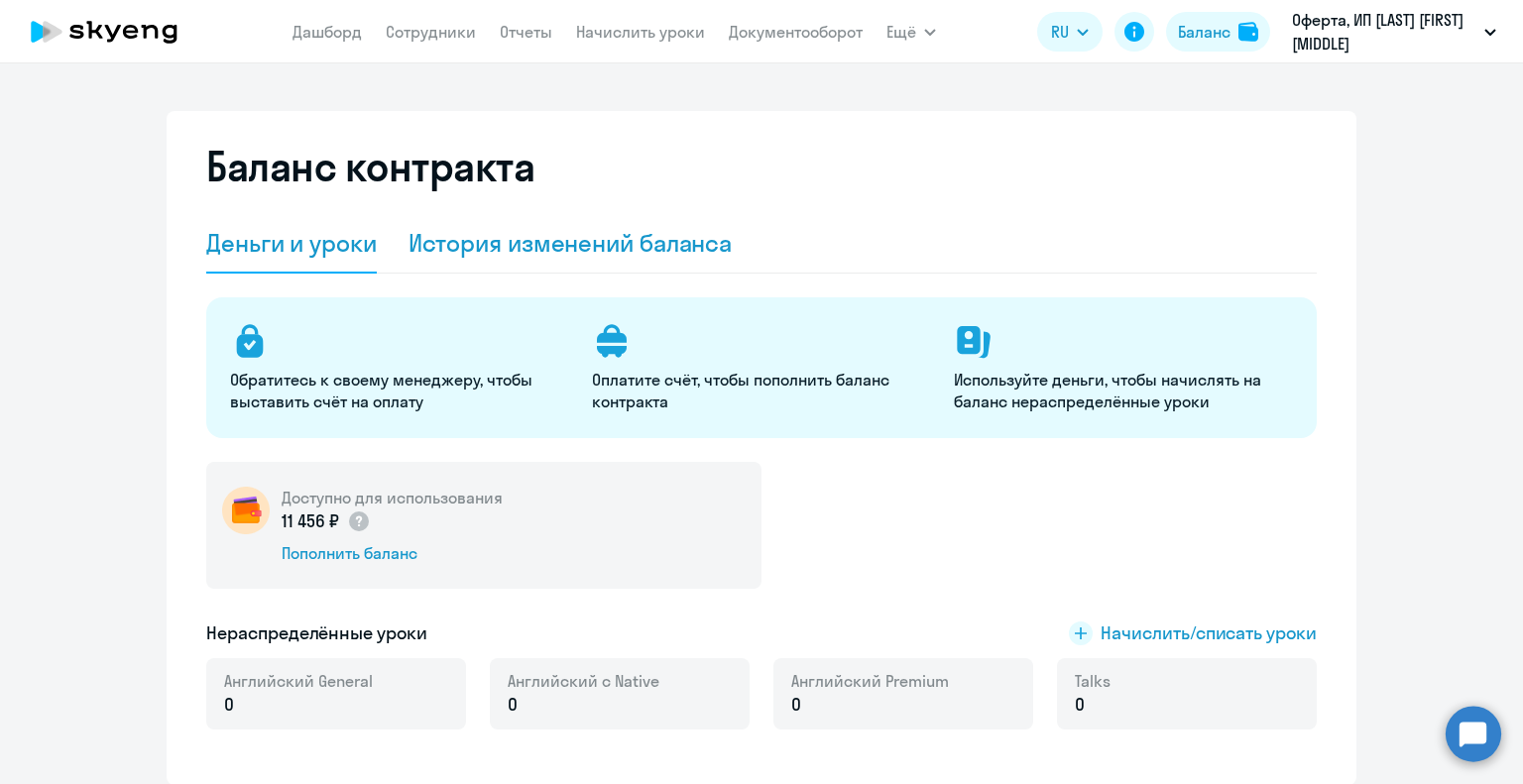 click on "История изменений баланса" 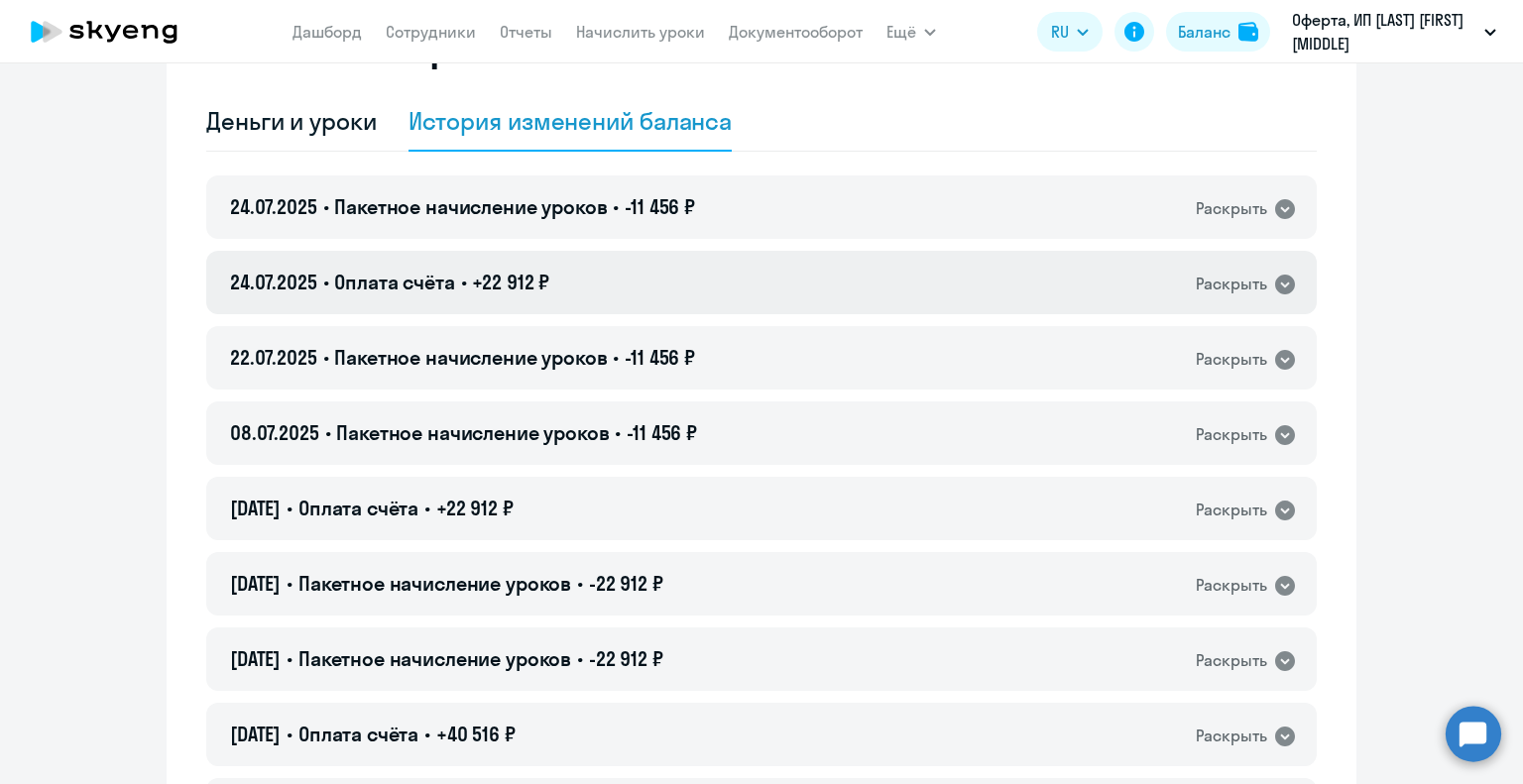 scroll, scrollTop: 0, scrollLeft: 0, axis: both 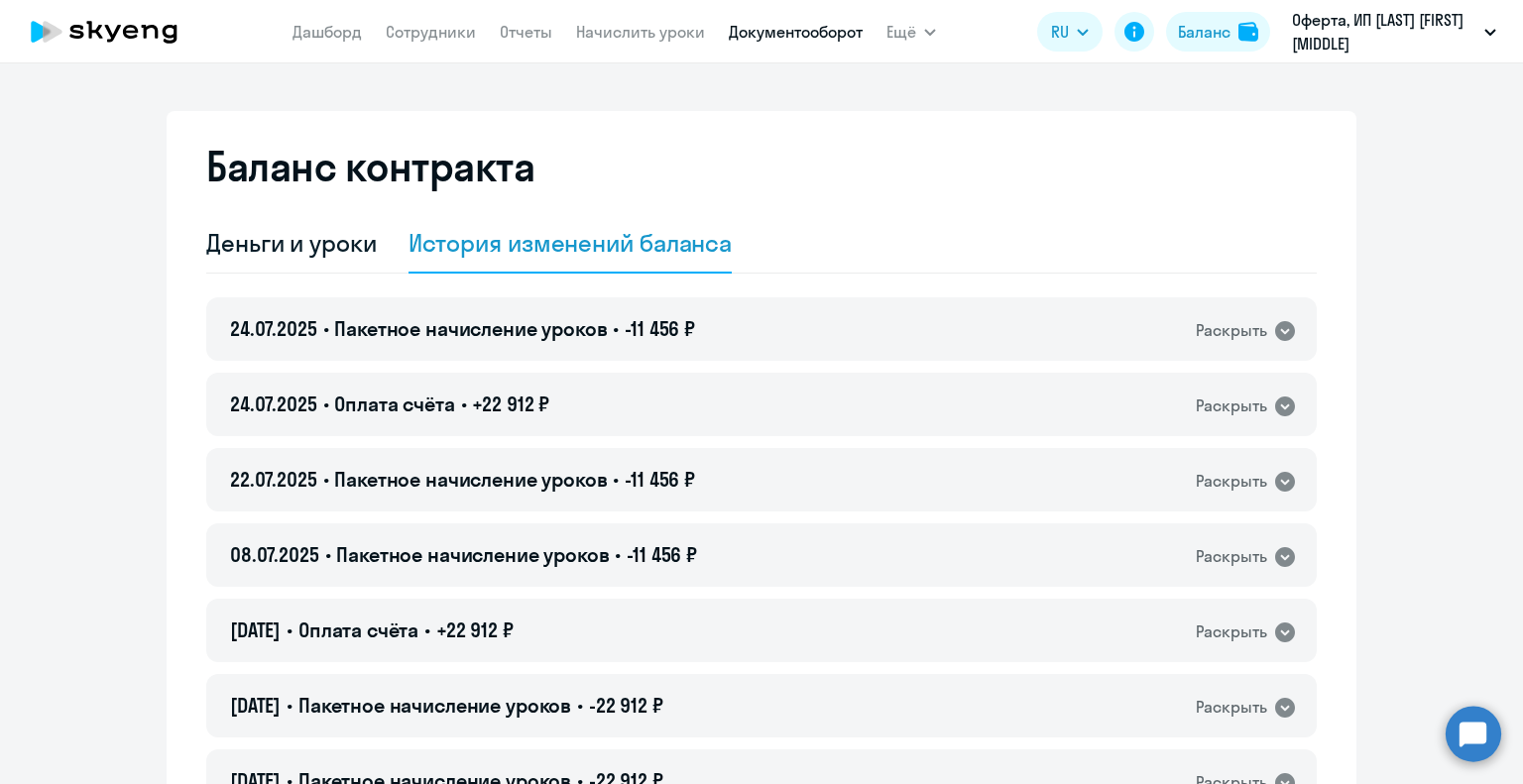 click on "Документооборот" at bounding box center [795, 32] 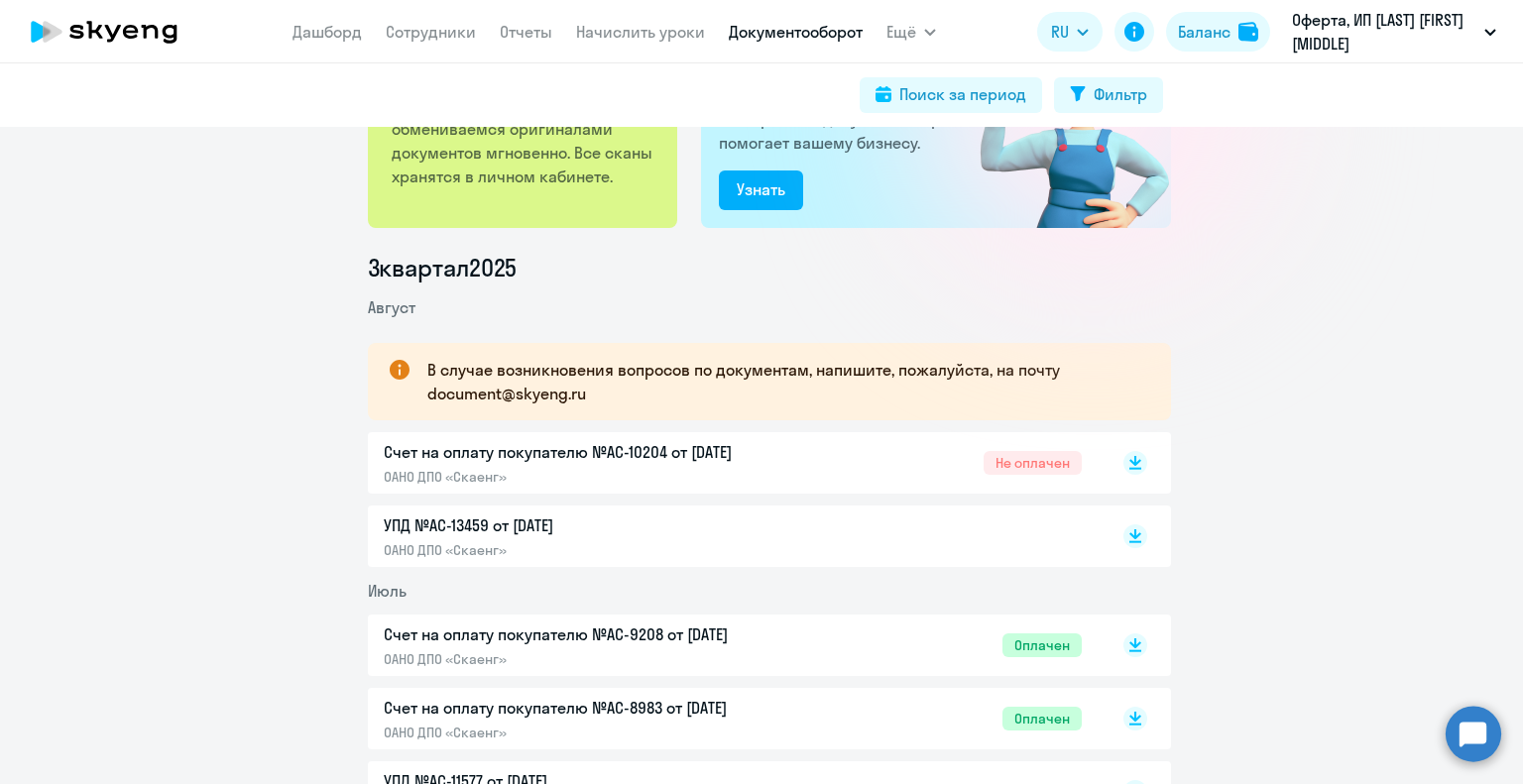 scroll, scrollTop: 198, scrollLeft: 0, axis: vertical 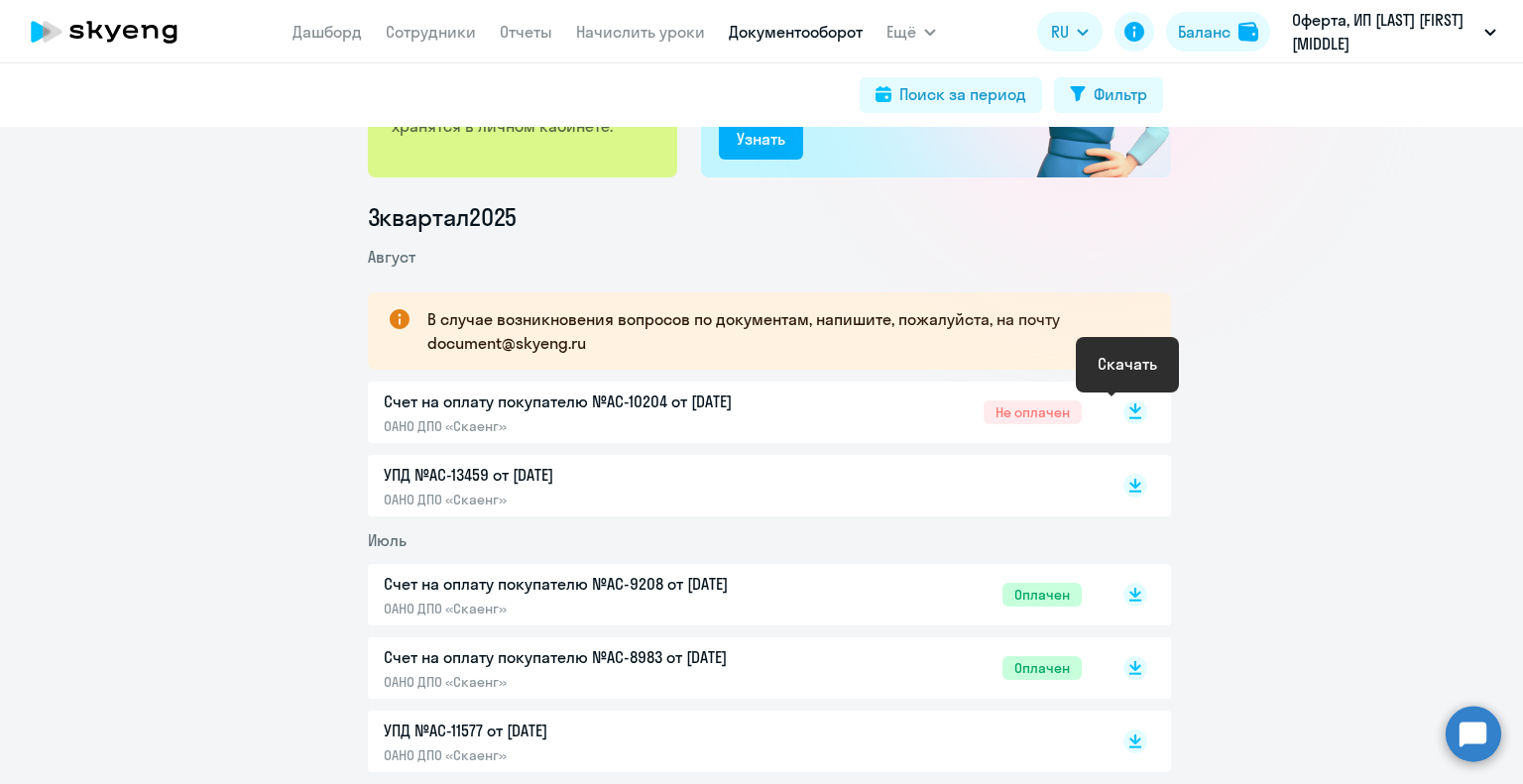 click 